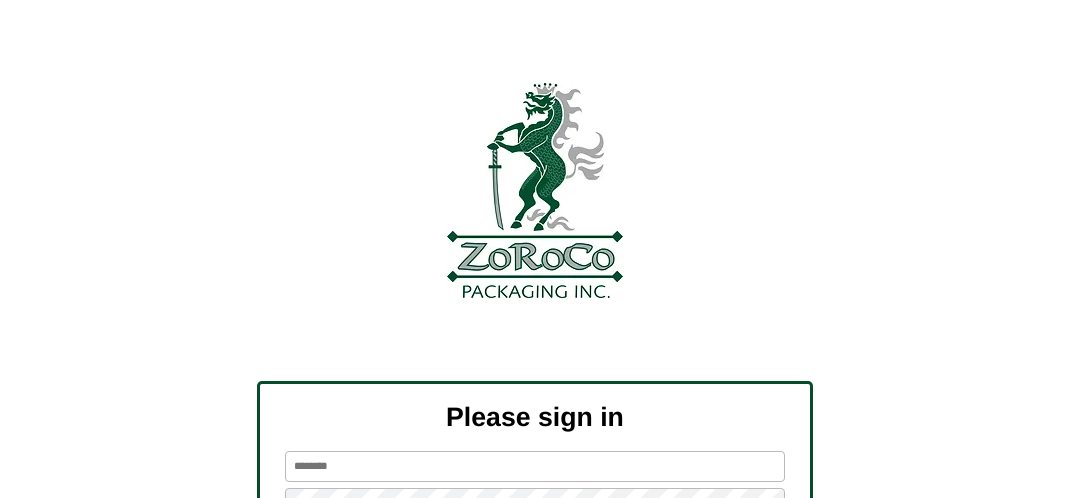 scroll, scrollTop: 0, scrollLeft: 0, axis: both 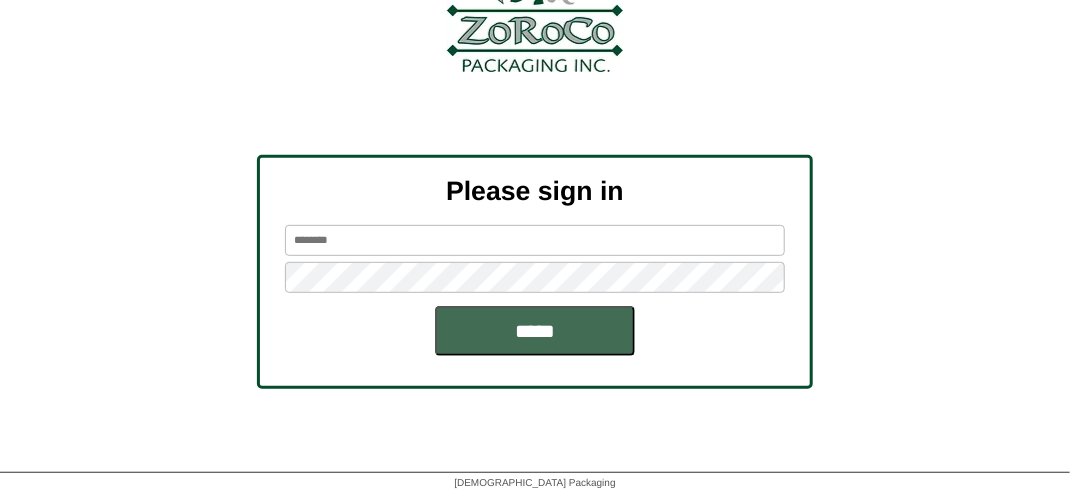 type on "*******" 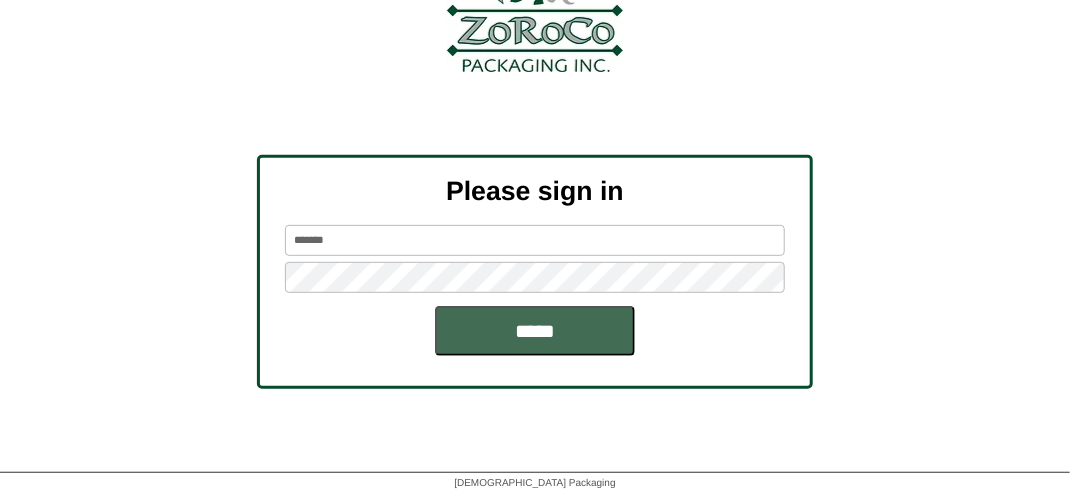 click on "*****" at bounding box center [535, 331] 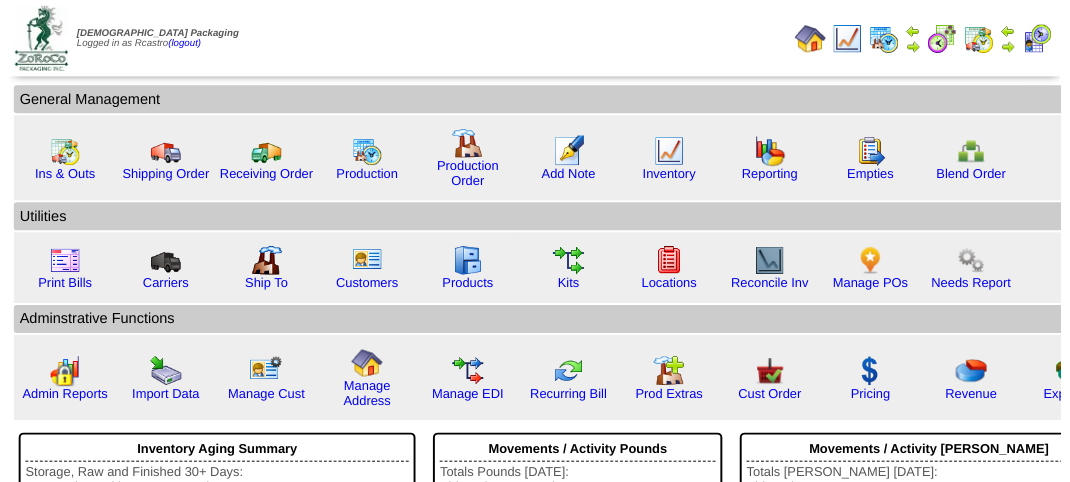 scroll, scrollTop: 0, scrollLeft: 0, axis: both 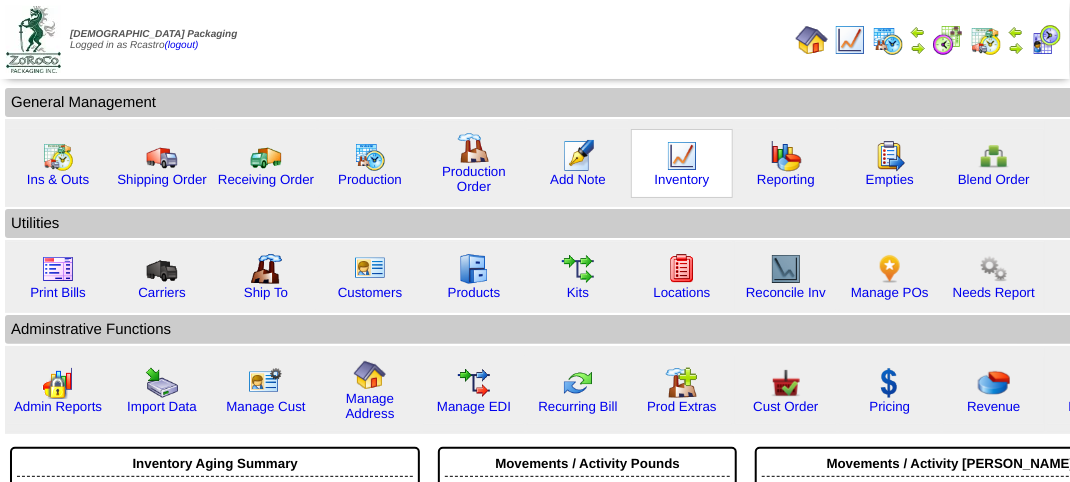 click at bounding box center [682, 156] 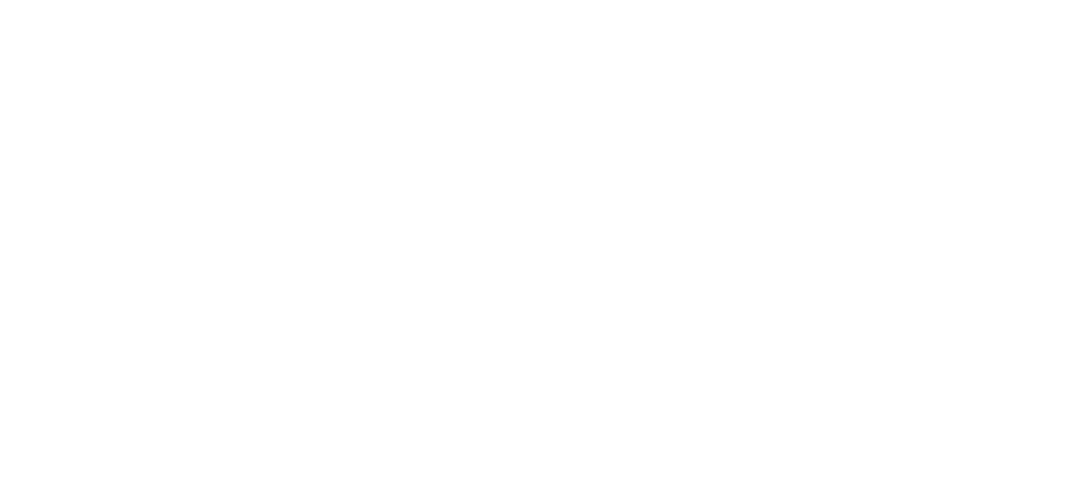 scroll, scrollTop: 0, scrollLeft: 0, axis: both 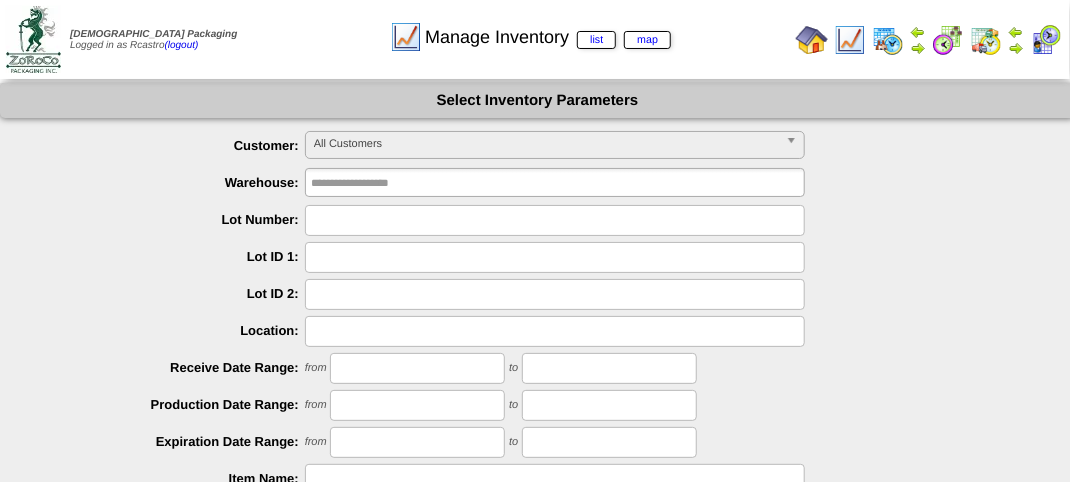click on "All Customers" at bounding box center [546, 144] 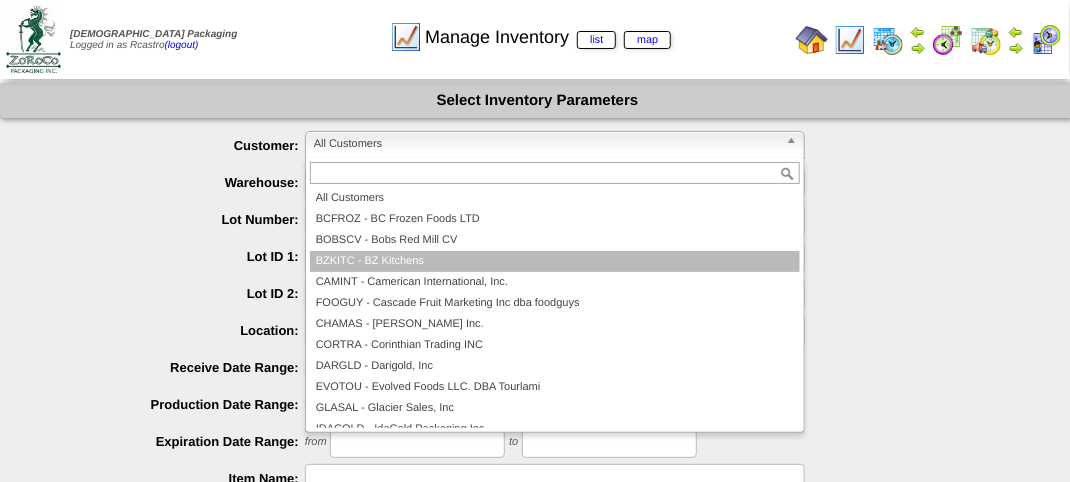 click on "BZKITC - BZ Kitchens" at bounding box center (555, 261) 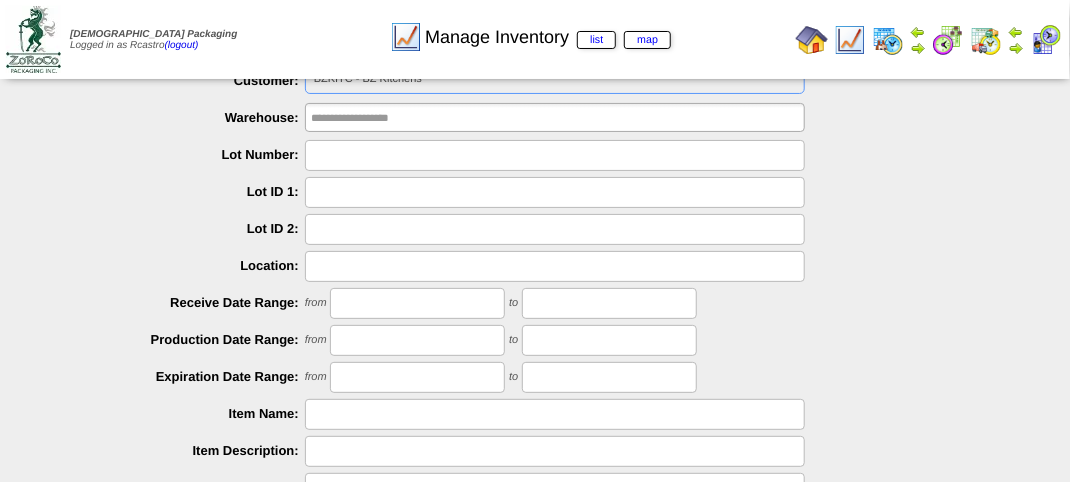 scroll, scrollTop: 100, scrollLeft: 0, axis: vertical 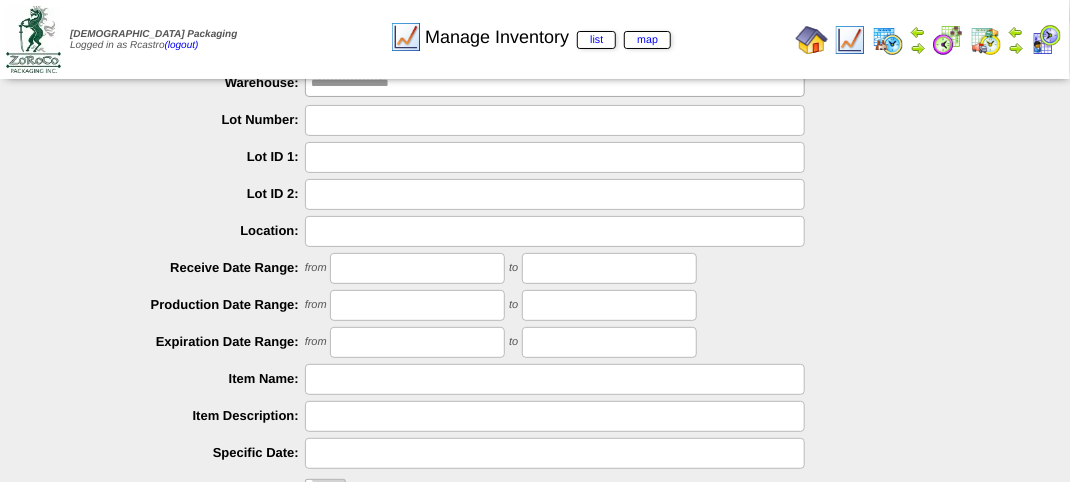 click at bounding box center (555, 120) 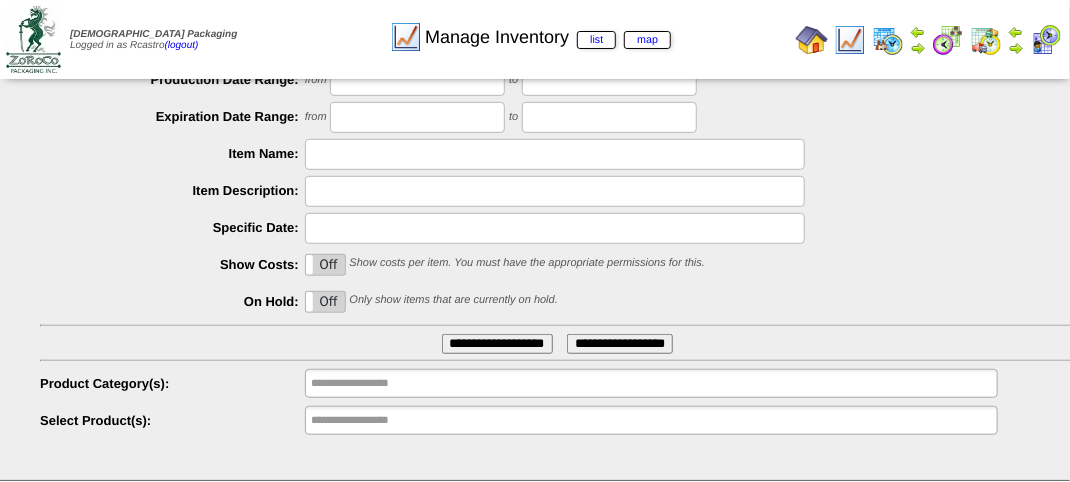 scroll, scrollTop: 351, scrollLeft: 0, axis: vertical 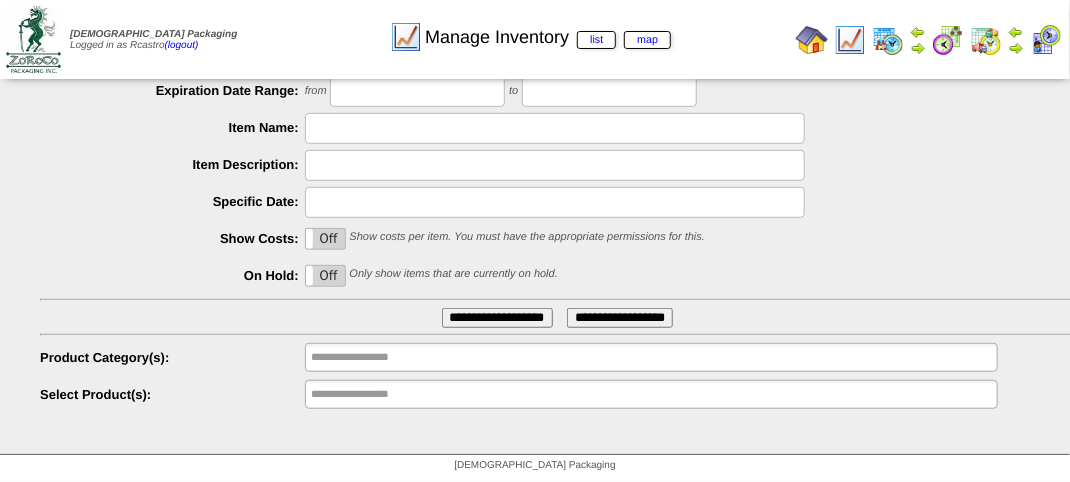 type on "*******" 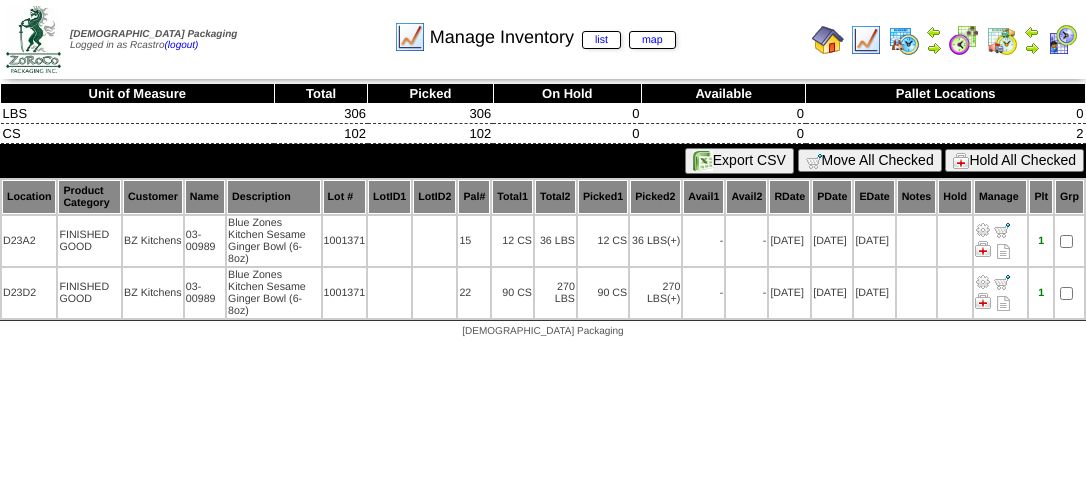 scroll, scrollTop: 0, scrollLeft: 0, axis: both 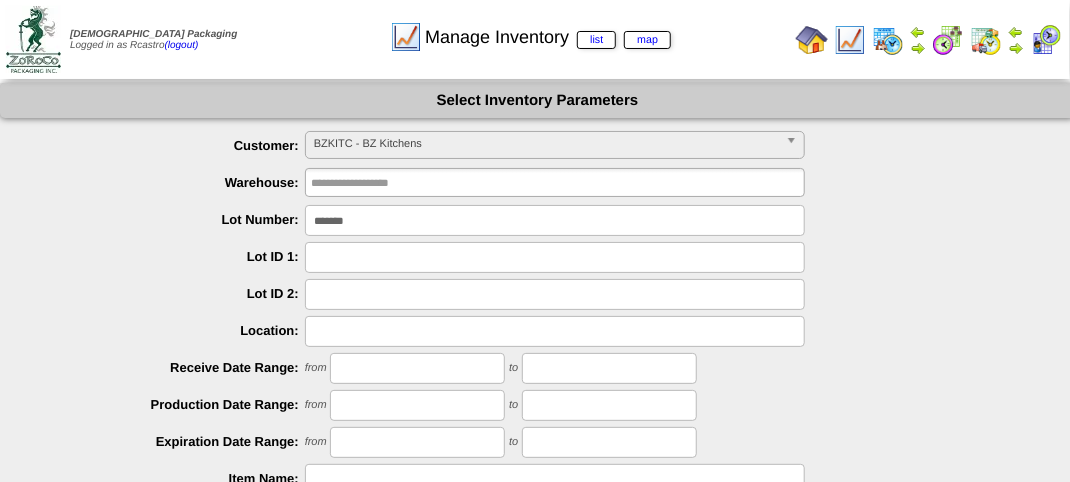 click on "*******" at bounding box center [555, 220] 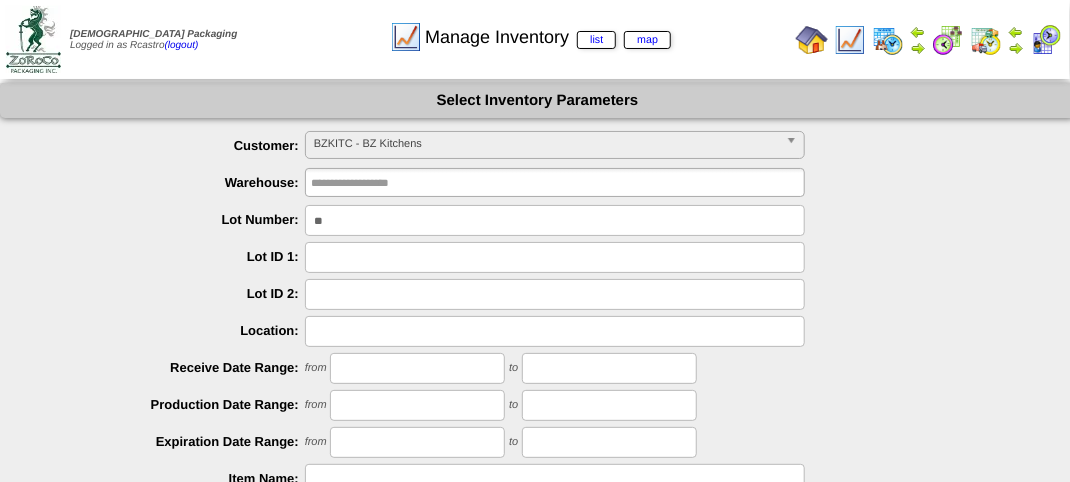 type on "*" 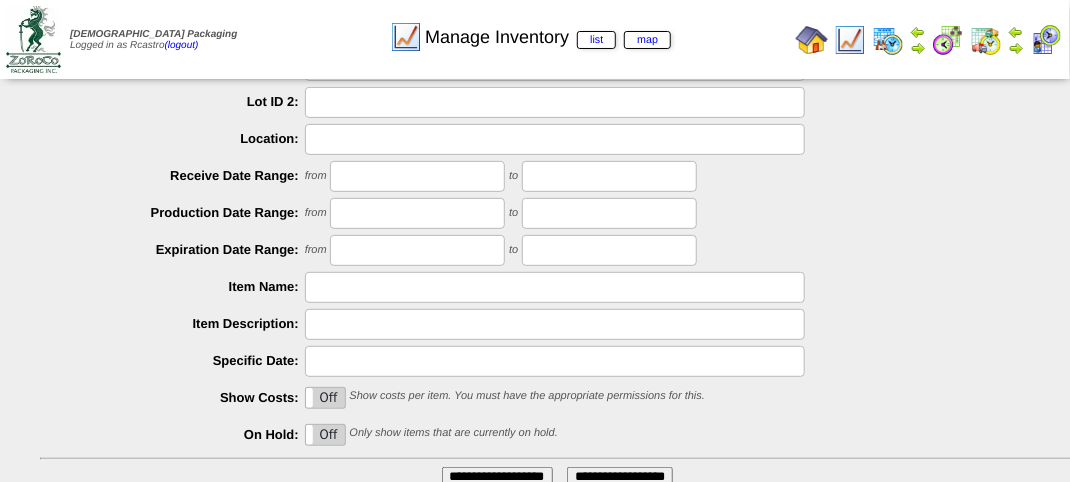 scroll, scrollTop: 200, scrollLeft: 0, axis: vertical 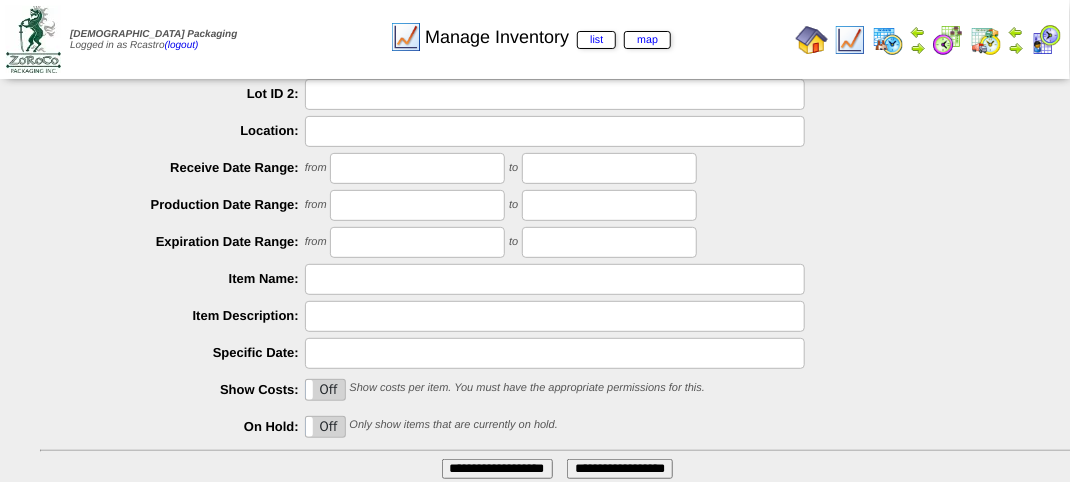 type 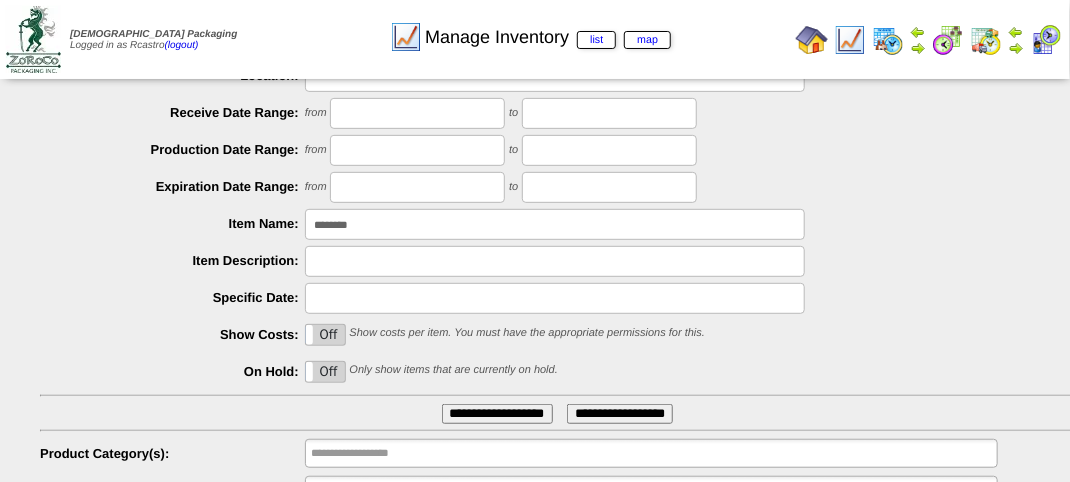 scroll, scrollTop: 351, scrollLeft: 0, axis: vertical 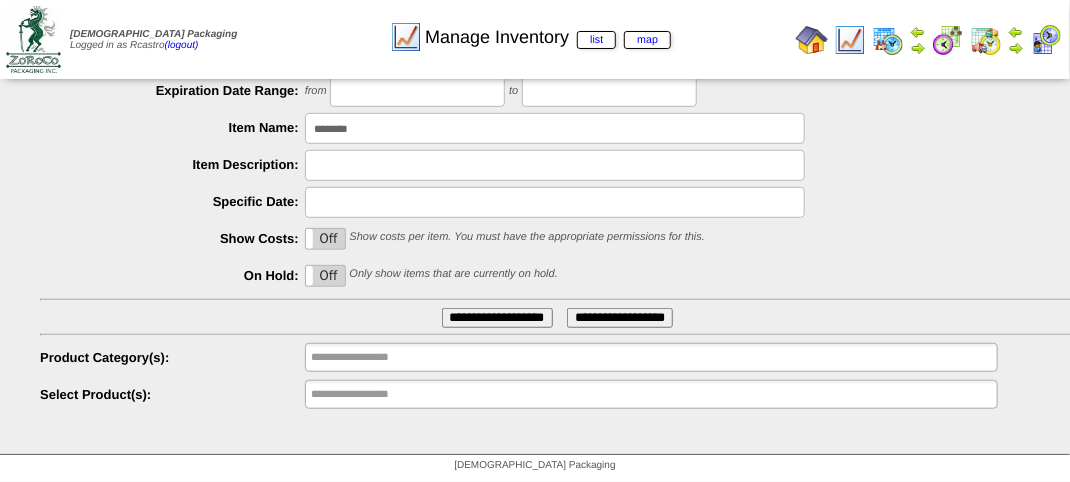 type on "********" 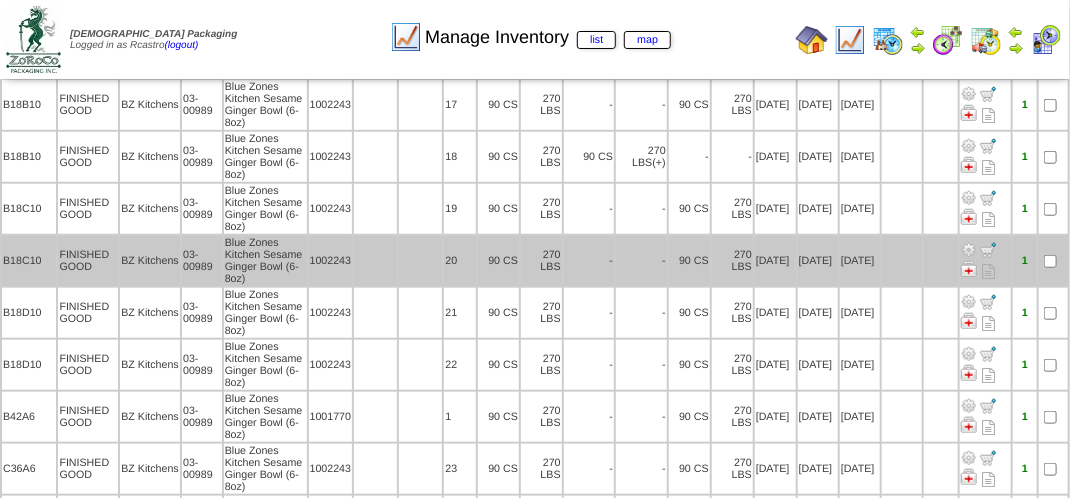 scroll, scrollTop: 400, scrollLeft: 0, axis: vertical 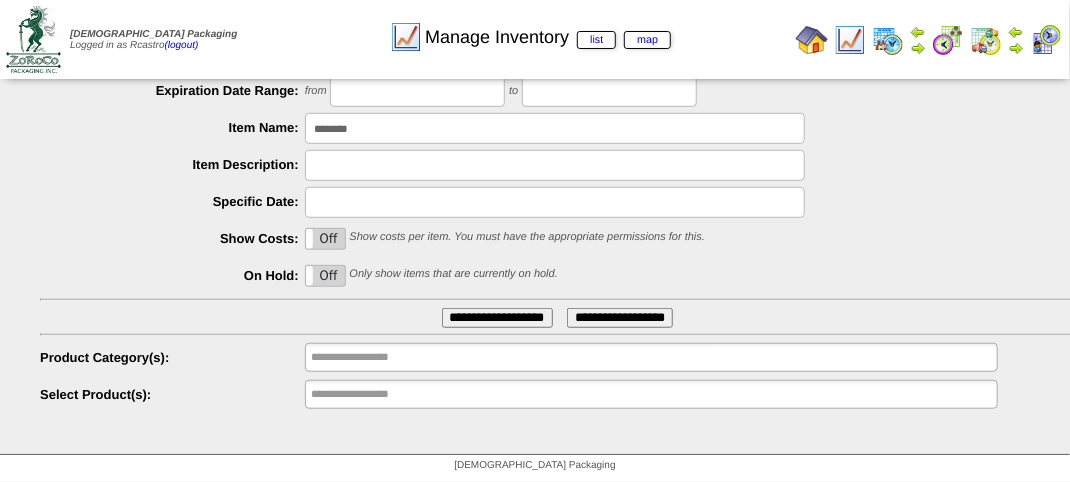 click on "**********" at bounding box center [537, 95] 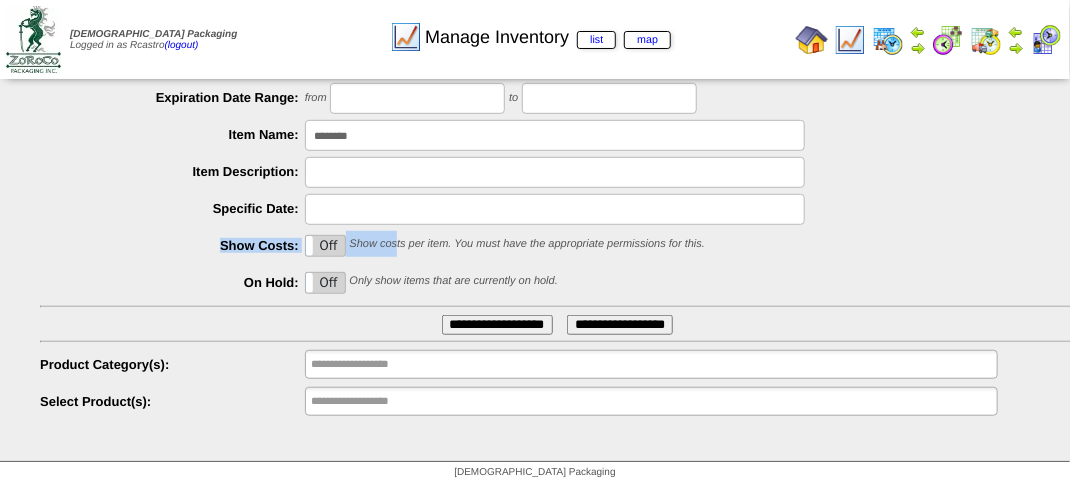 scroll, scrollTop: 351, scrollLeft: 0, axis: vertical 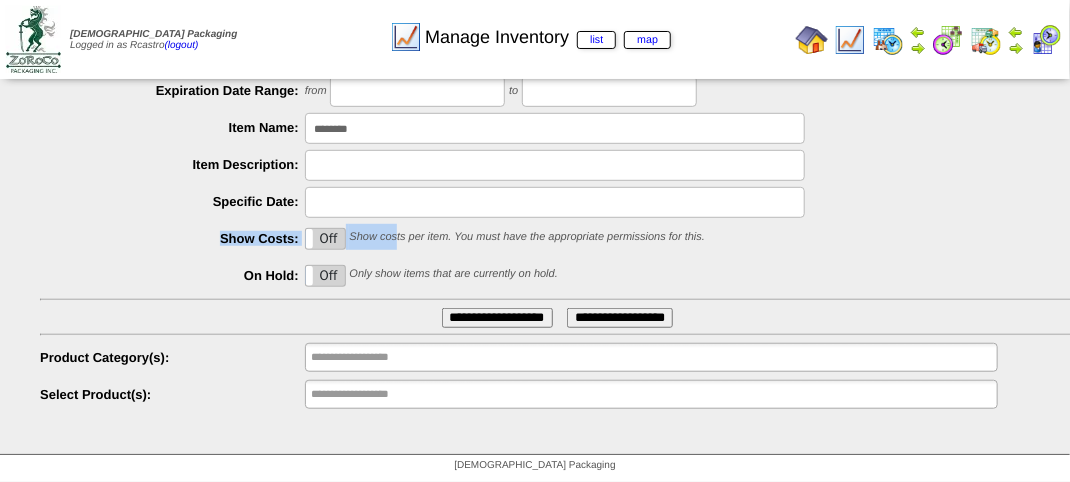 click on "**********" at bounding box center (497, 318) 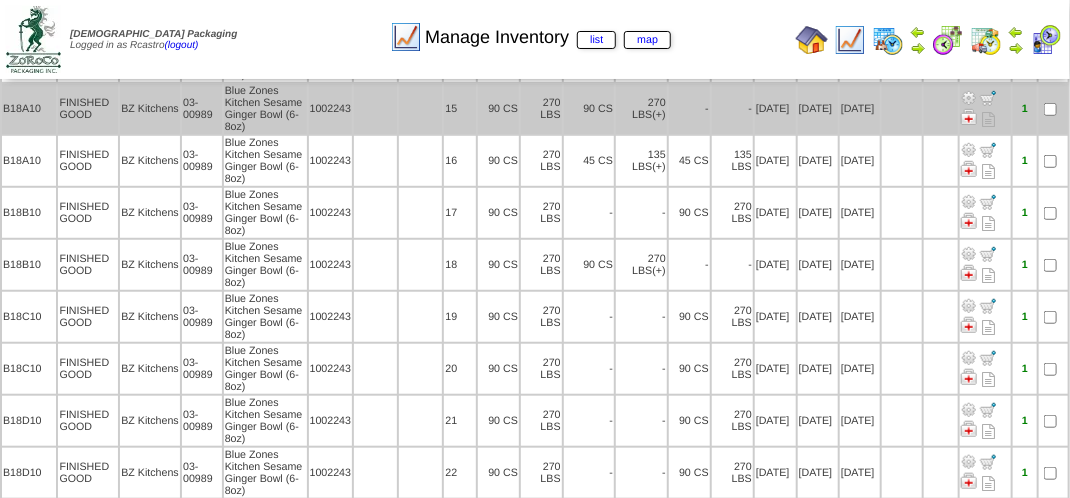 scroll, scrollTop: 400, scrollLeft: 0, axis: vertical 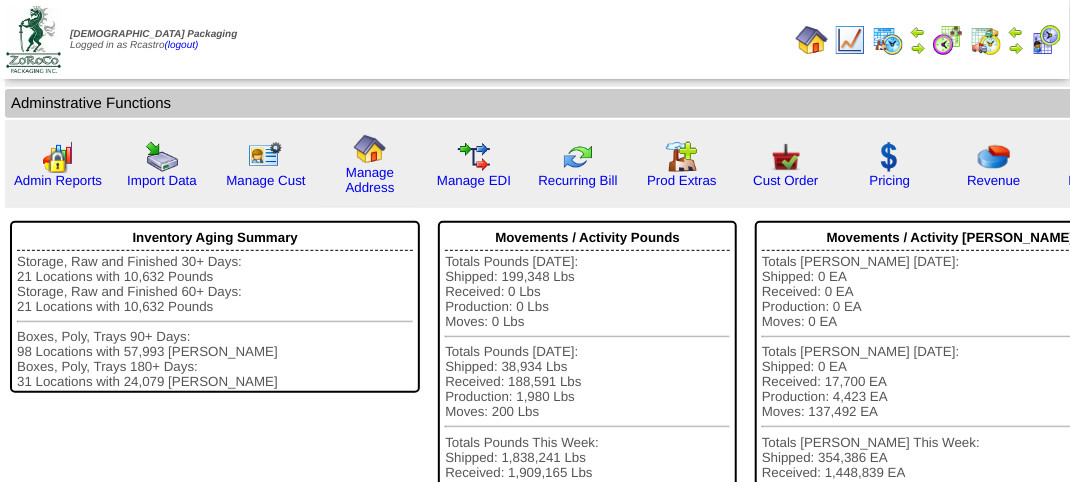 click at bounding box center [1046, 40] 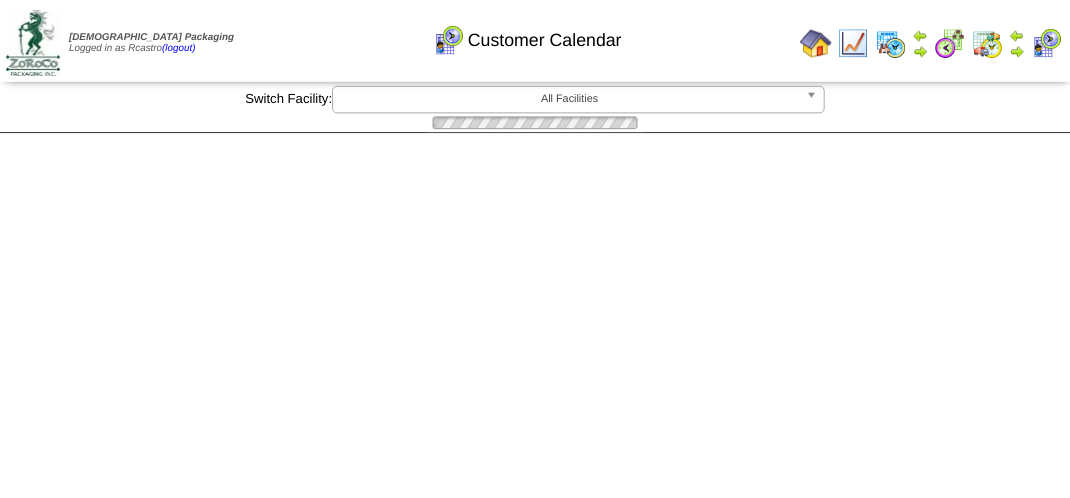 scroll, scrollTop: 0, scrollLeft: 0, axis: both 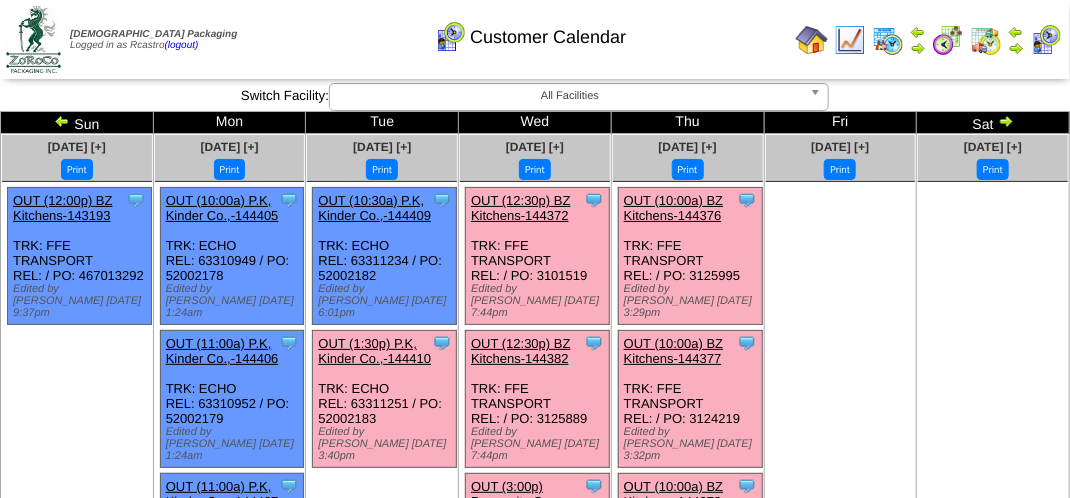 click on "OUT
(12:30p)
BZ Kitchens-144382" at bounding box center [520, 351] 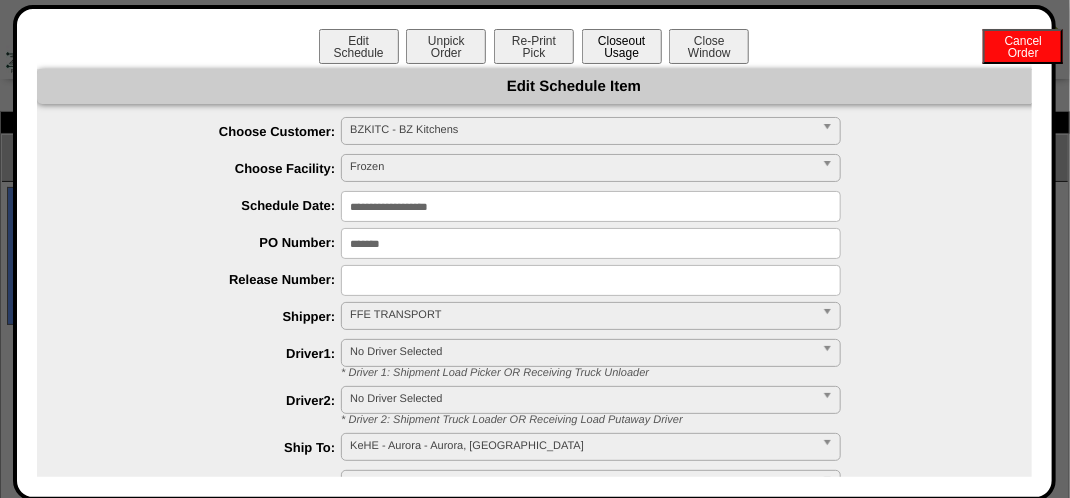 click on "Closeout Usage" at bounding box center (622, 46) 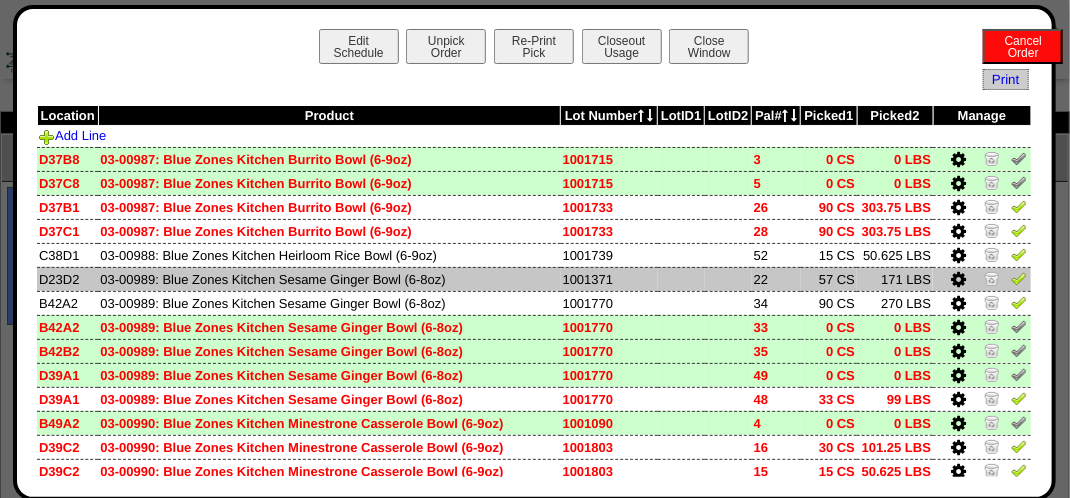 click at bounding box center [958, 280] 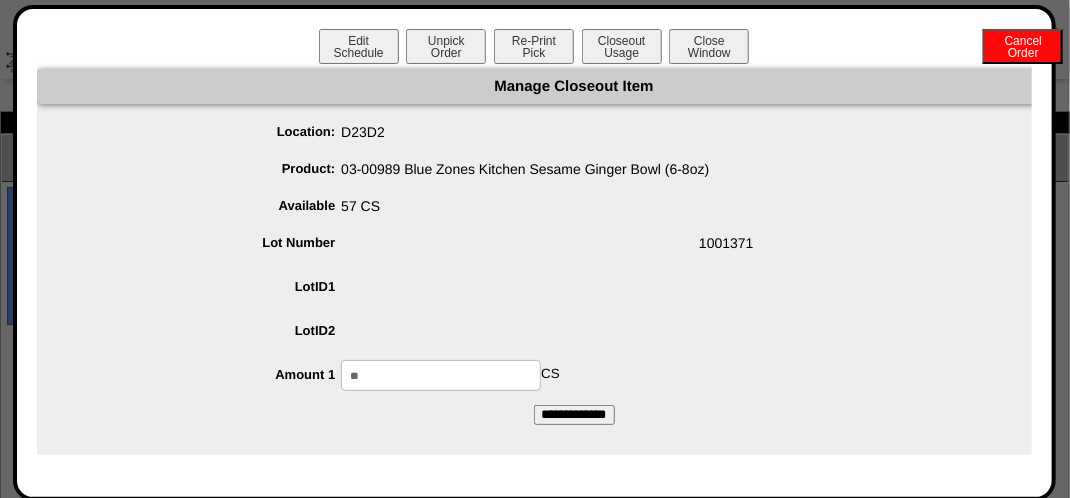 click on "**" at bounding box center [441, 375] 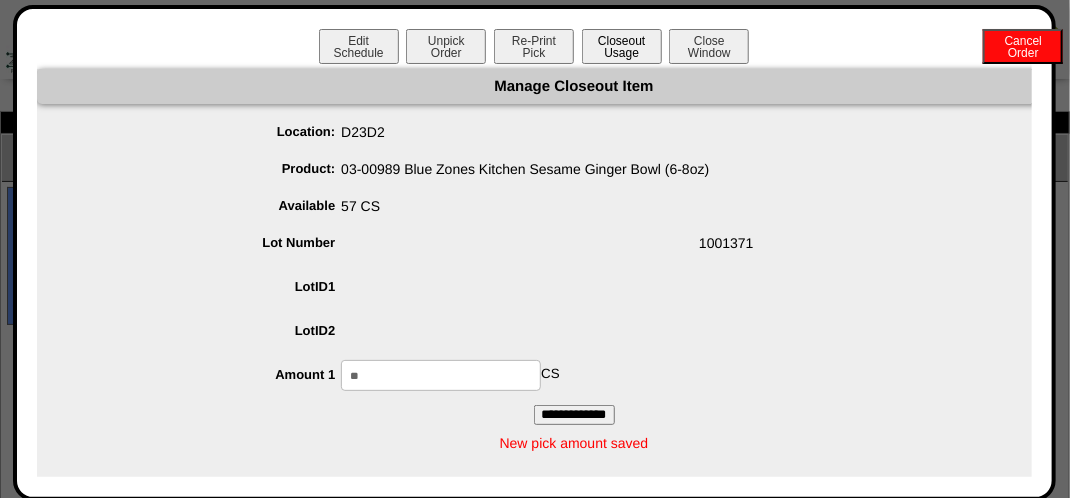 click on "Closeout Usage" at bounding box center (622, 46) 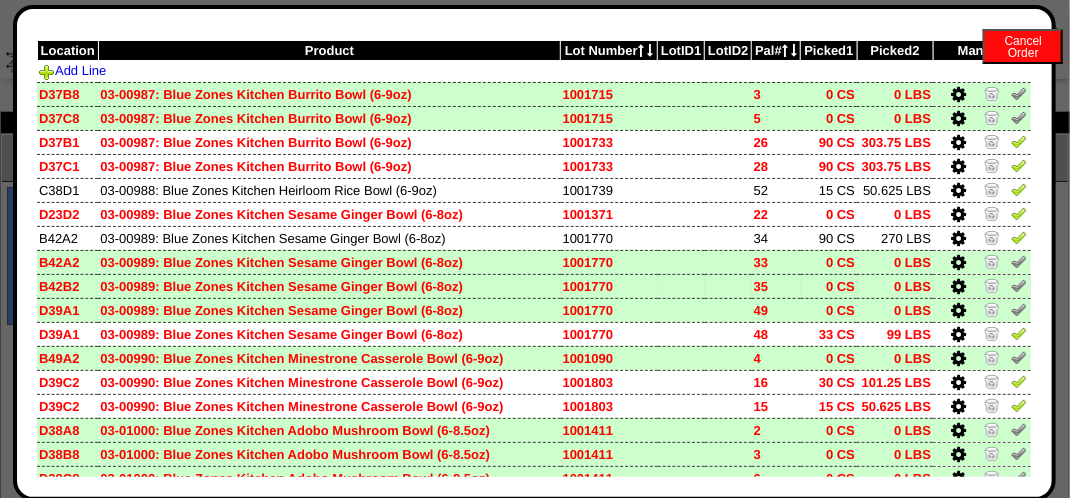 scroll, scrollTop: 100, scrollLeft: 0, axis: vertical 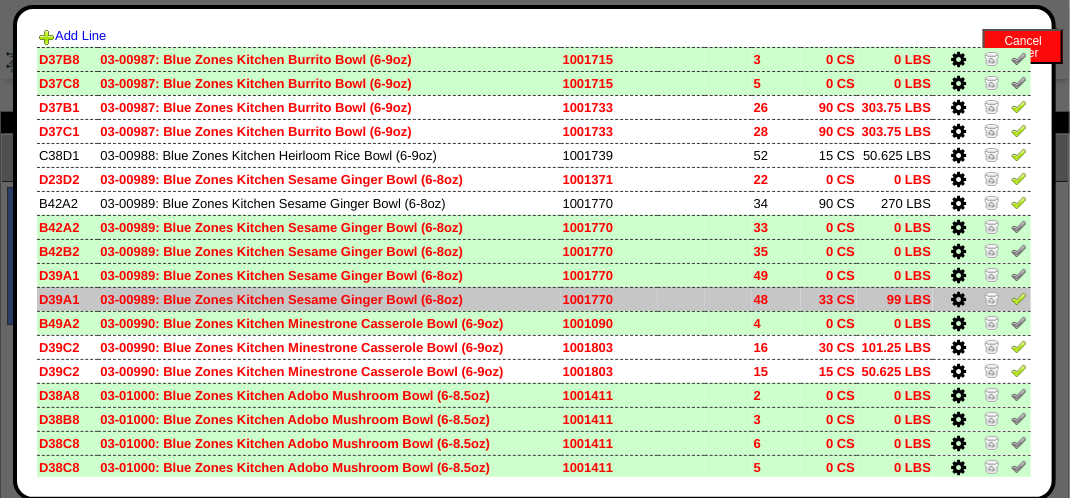 click at bounding box center (958, 300) 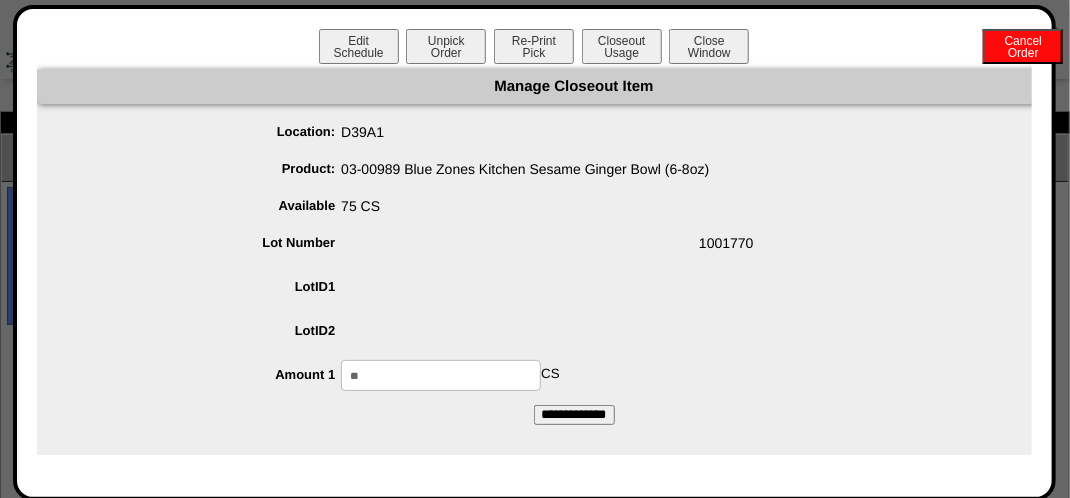 drag, startPoint x: 472, startPoint y: 373, endPoint x: 482, endPoint y: 370, distance: 10.440307 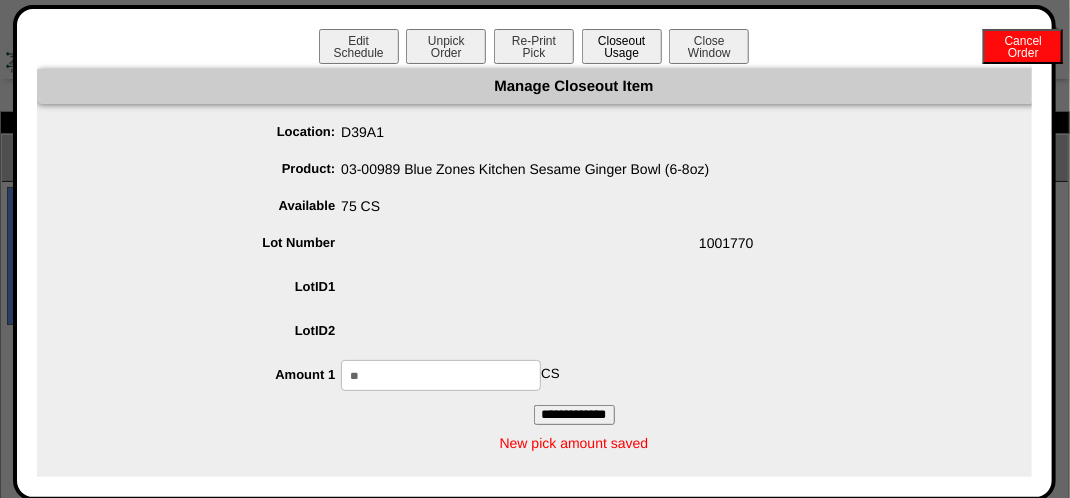 click on "Closeout Usage" at bounding box center [622, 46] 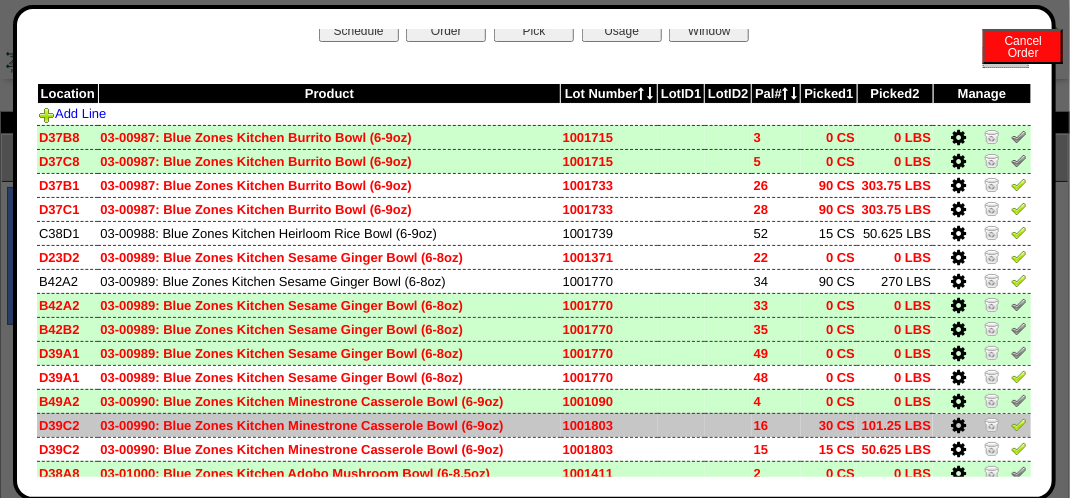 scroll, scrollTop: 0, scrollLeft: 0, axis: both 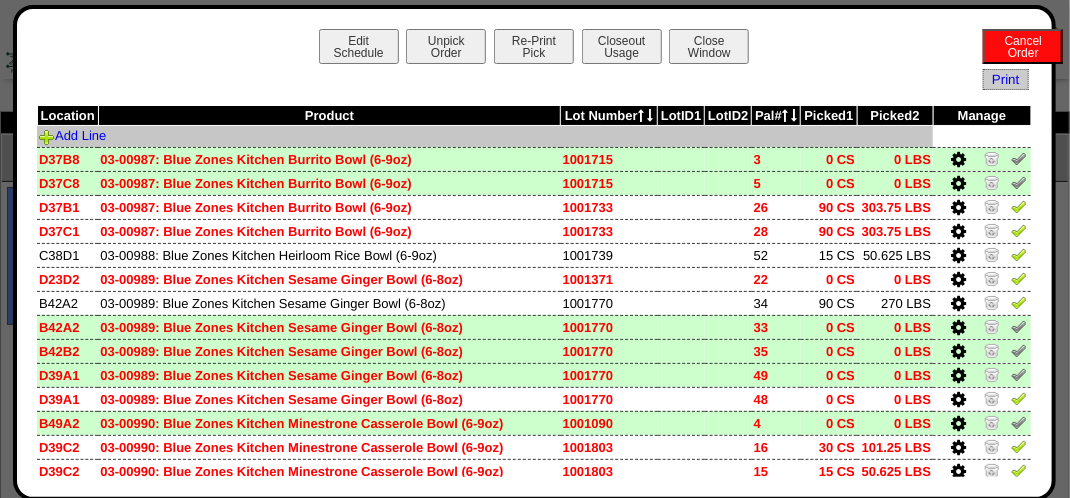 click on "Add Line" at bounding box center (485, 137) 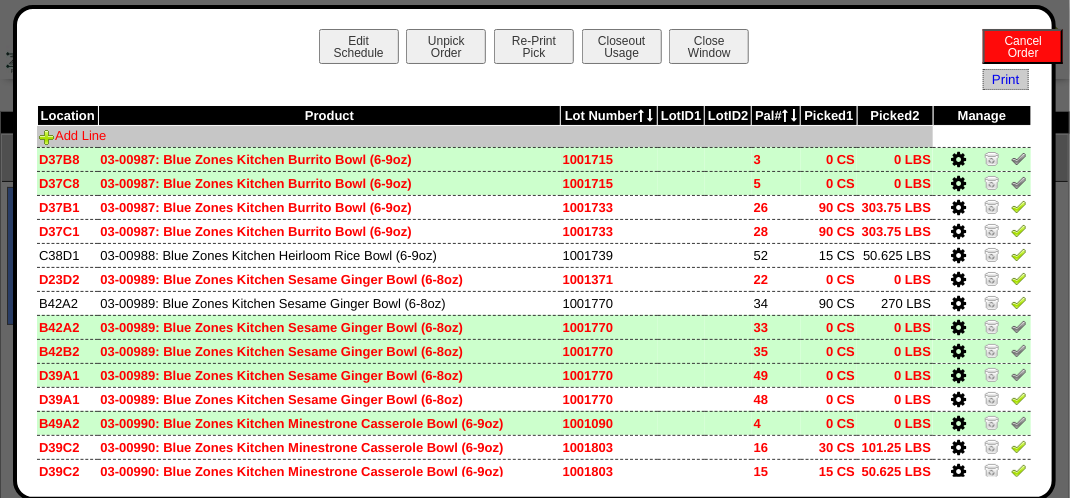 click on "Add Line" at bounding box center (72, 135) 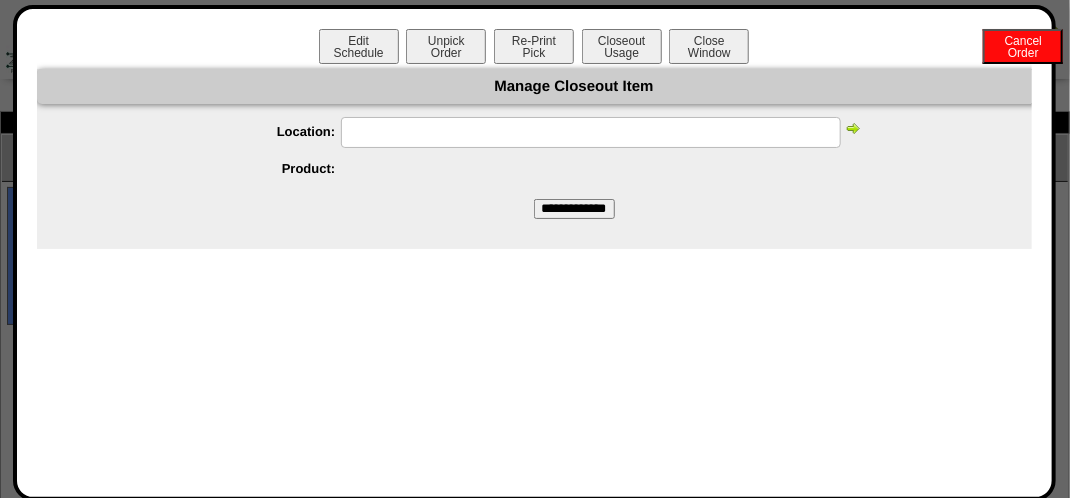click at bounding box center [591, 132] 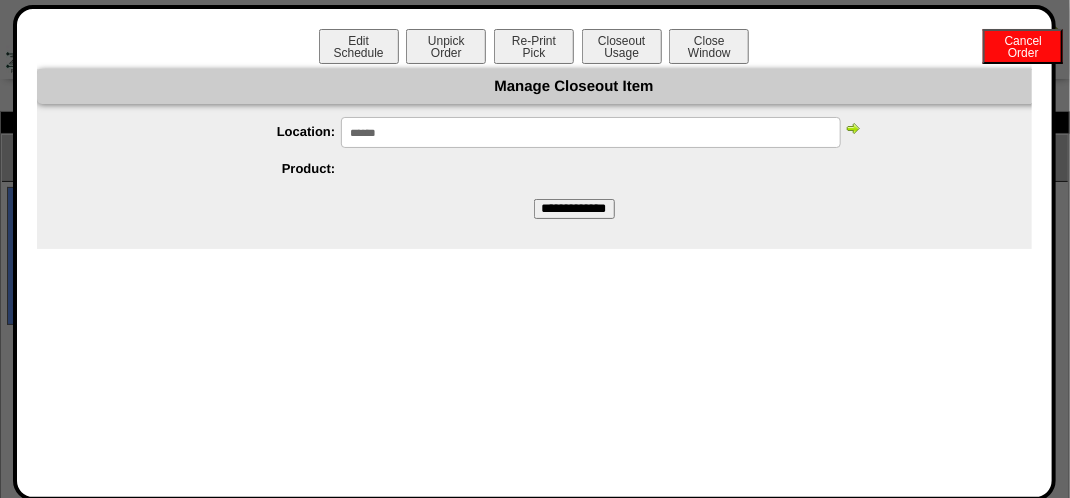 click at bounding box center [853, 128] 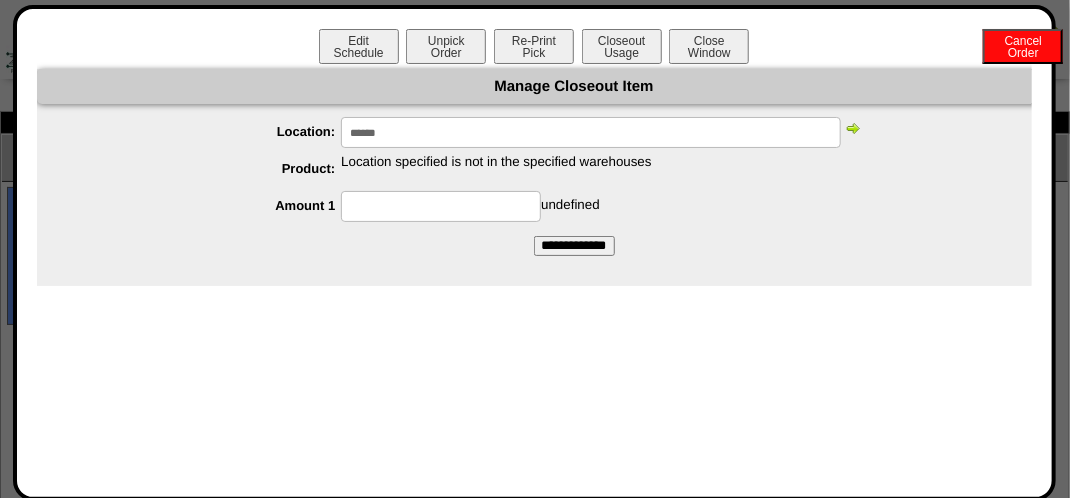 click on "******" at bounding box center [591, 132] 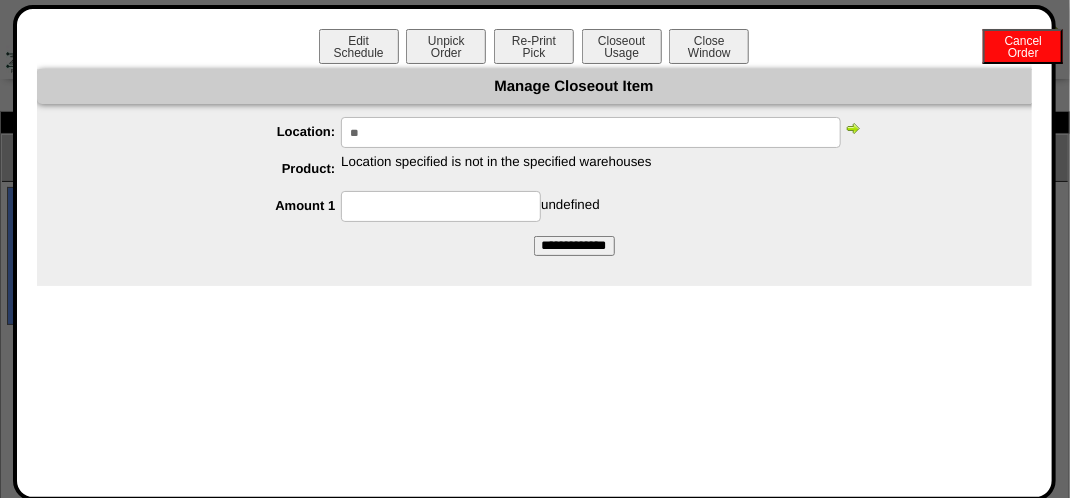 type on "*" 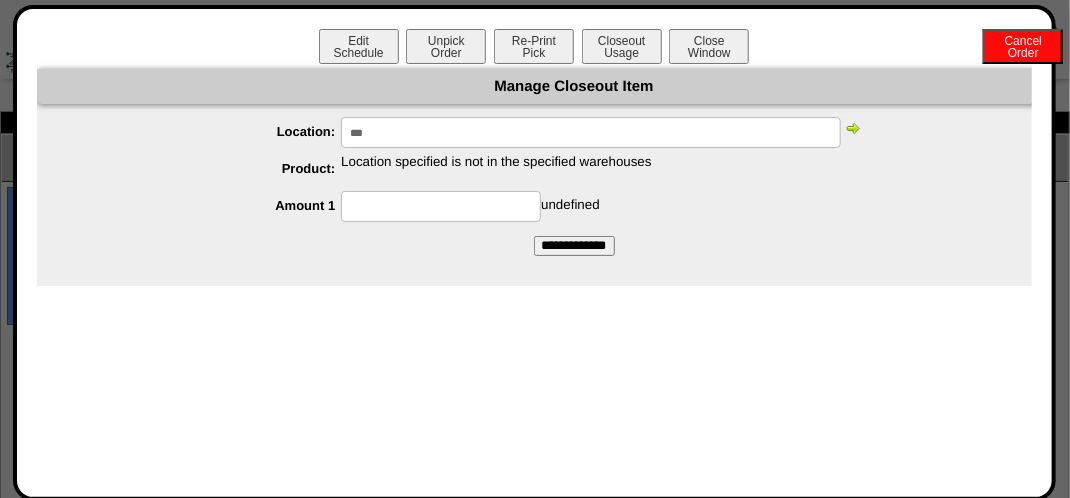 type on "******" 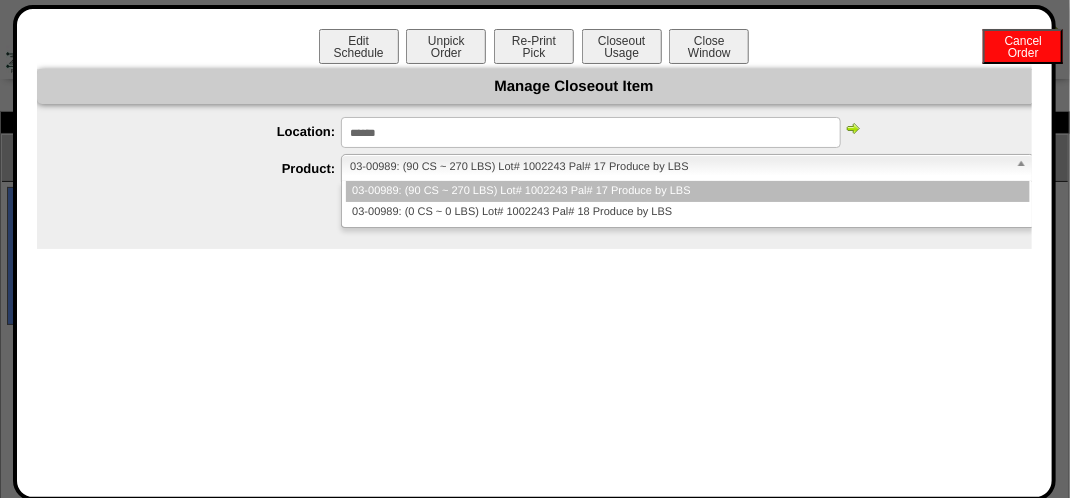 click on "03-00989: (90 CS ~ 270 LBS) Lot# 1002243 Pal# 17 Produce by LBS" at bounding box center [678, 167] 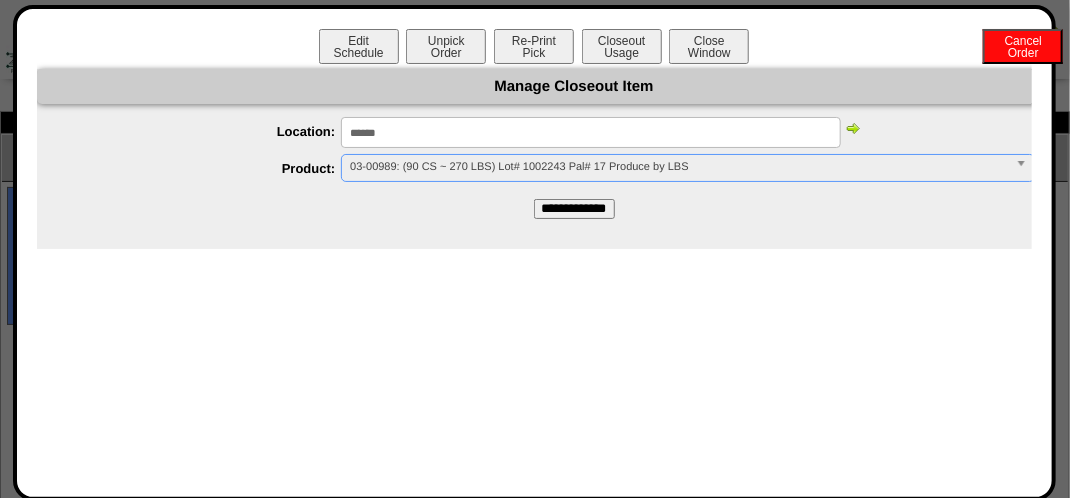 click on "**********" at bounding box center [574, 209] 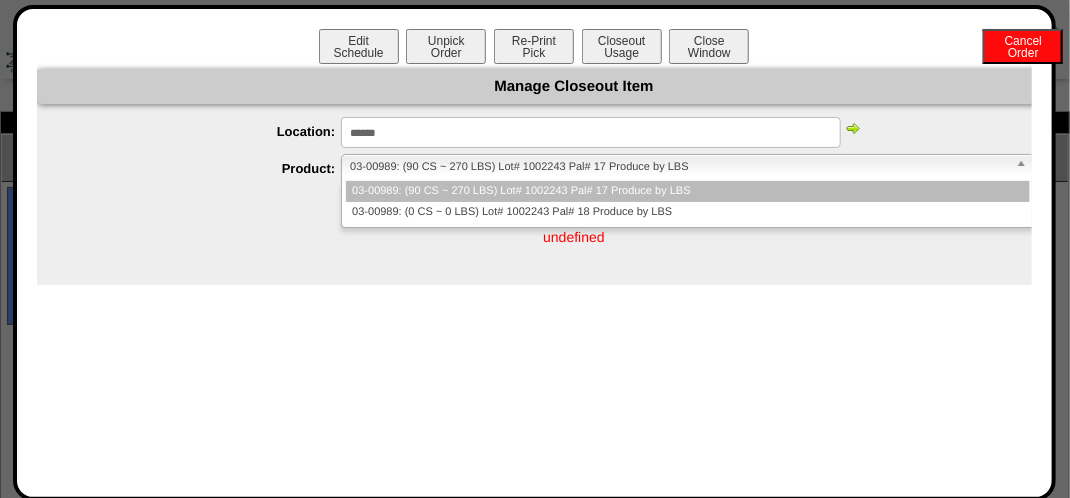 click on "03-00989: (90 CS ~ 270 LBS) Lot# 1002243 Pal# 17 Produce by LBS" at bounding box center (678, 167) 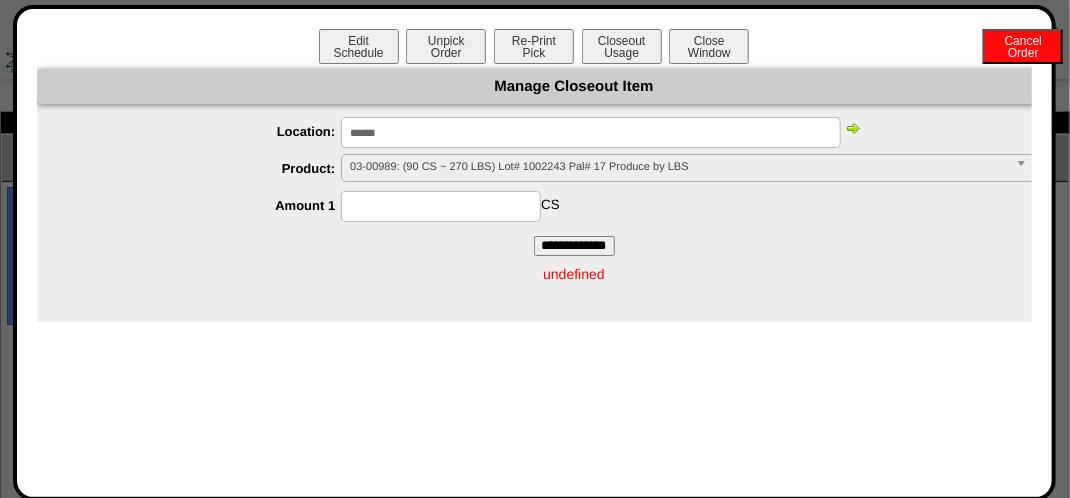 click at bounding box center (441, 206) 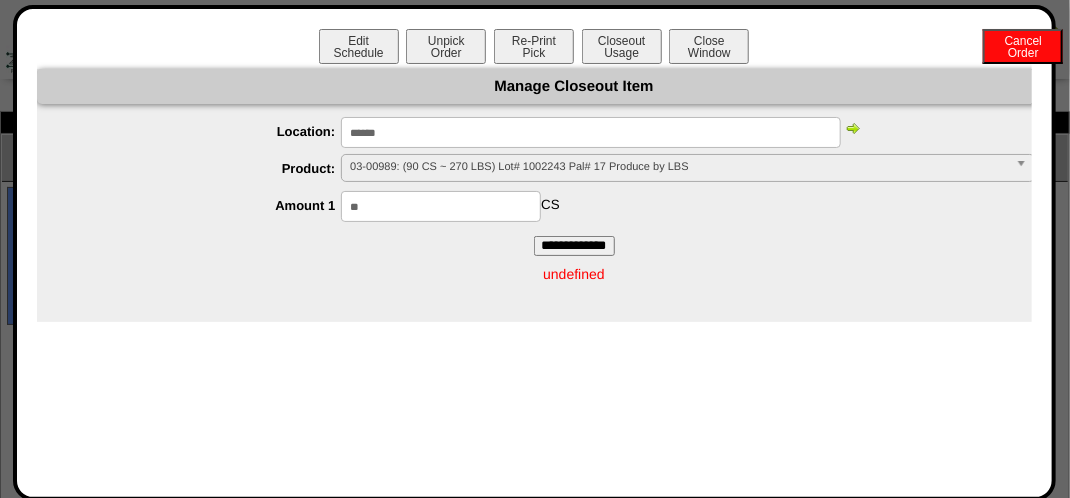 type on "**" 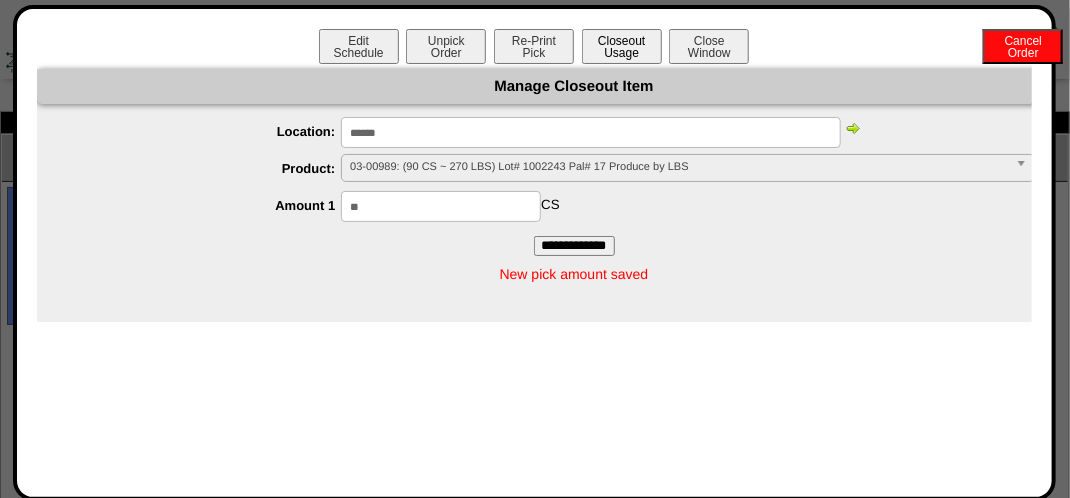 click on "Closeout Usage" at bounding box center [622, 46] 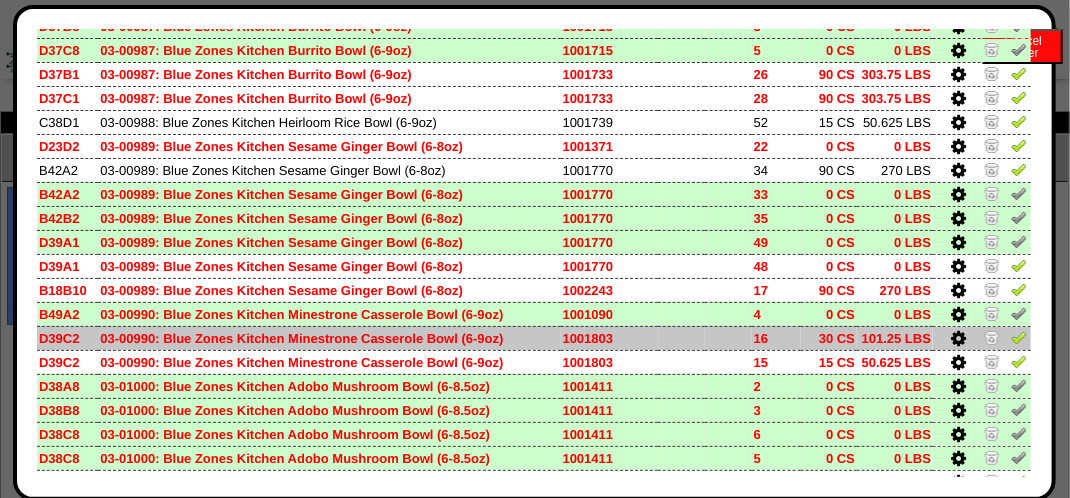scroll, scrollTop: 0, scrollLeft: 0, axis: both 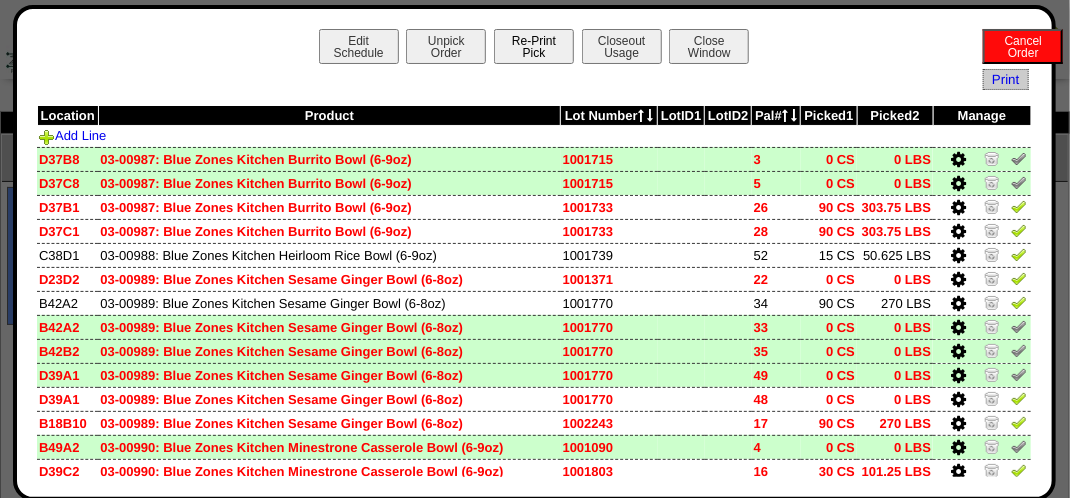 click on "Re-Print Pick" at bounding box center [534, 46] 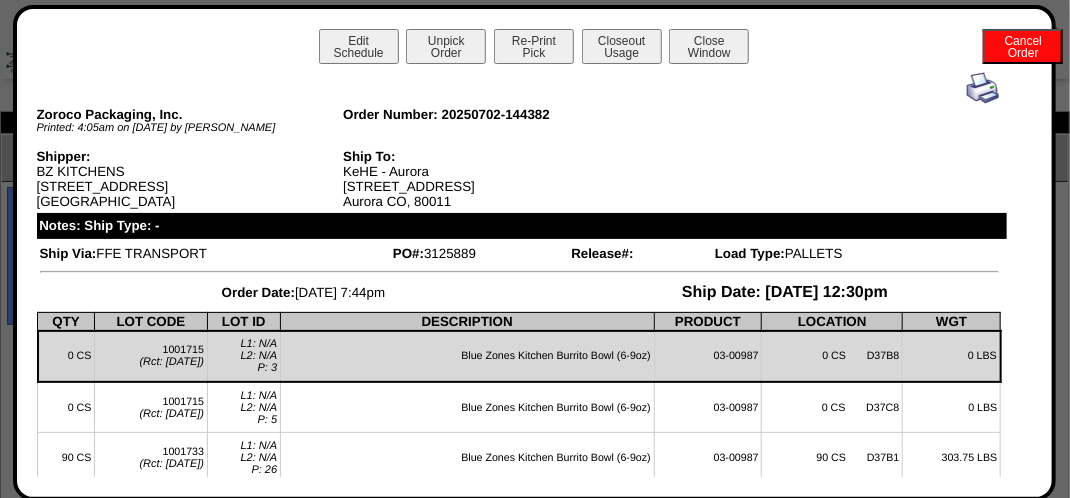 click at bounding box center [983, 88] 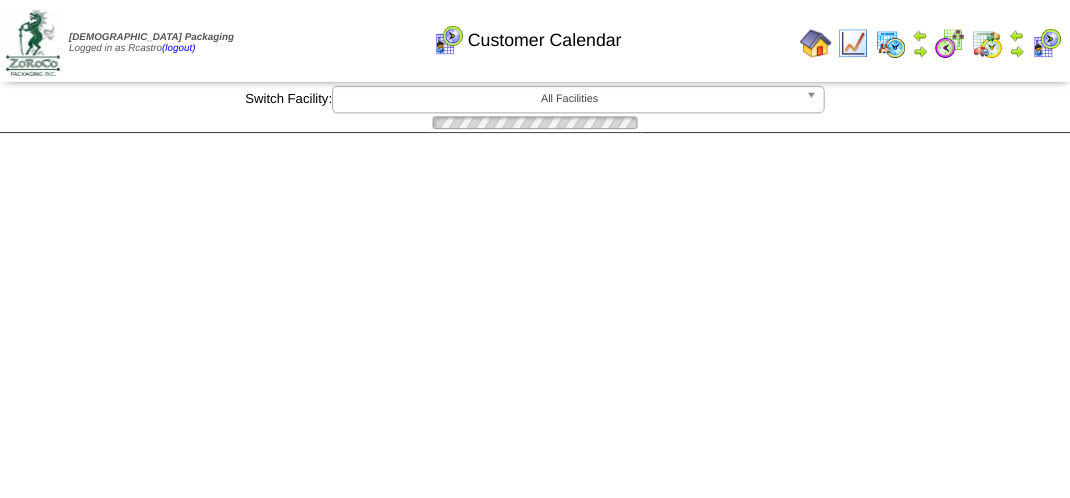 scroll, scrollTop: 0, scrollLeft: 0, axis: both 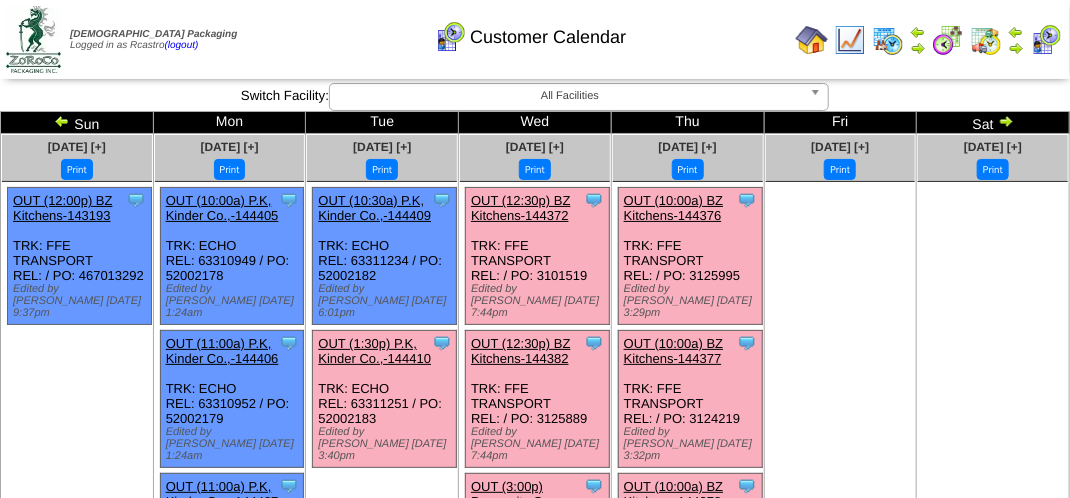 click on "OUT
(1:30p)
P.K, Kinder Co.,-144410" at bounding box center (374, 351) 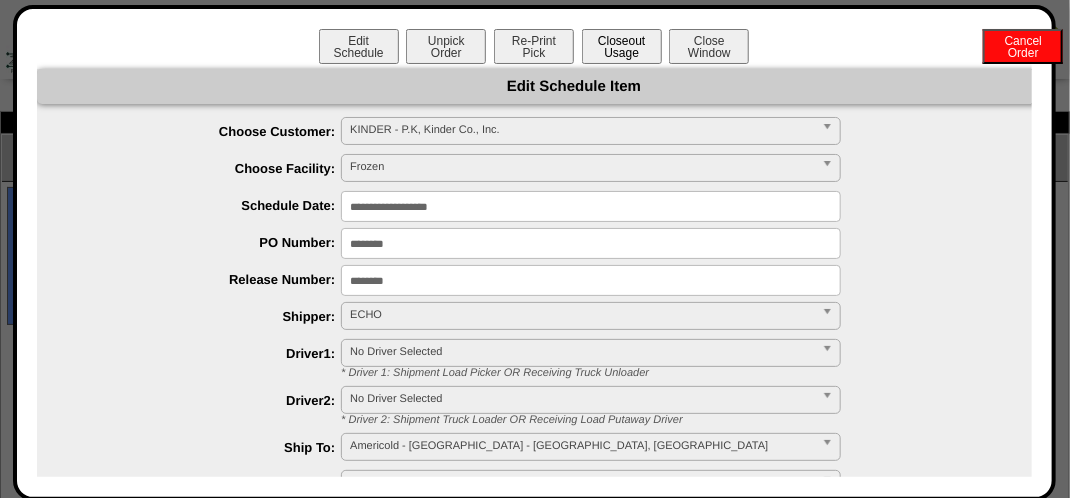 click on "Closeout Usage" at bounding box center (622, 46) 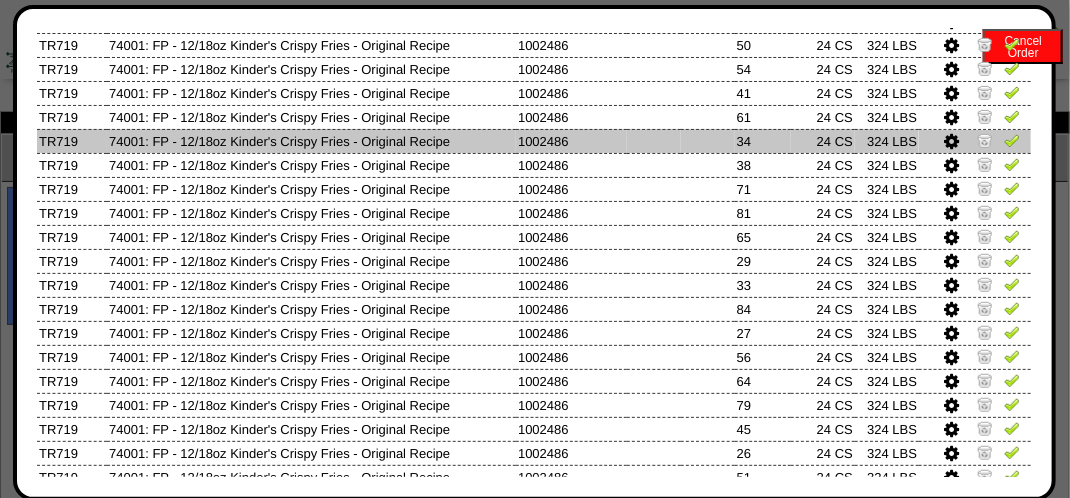 scroll, scrollTop: 500, scrollLeft: 0, axis: vertical 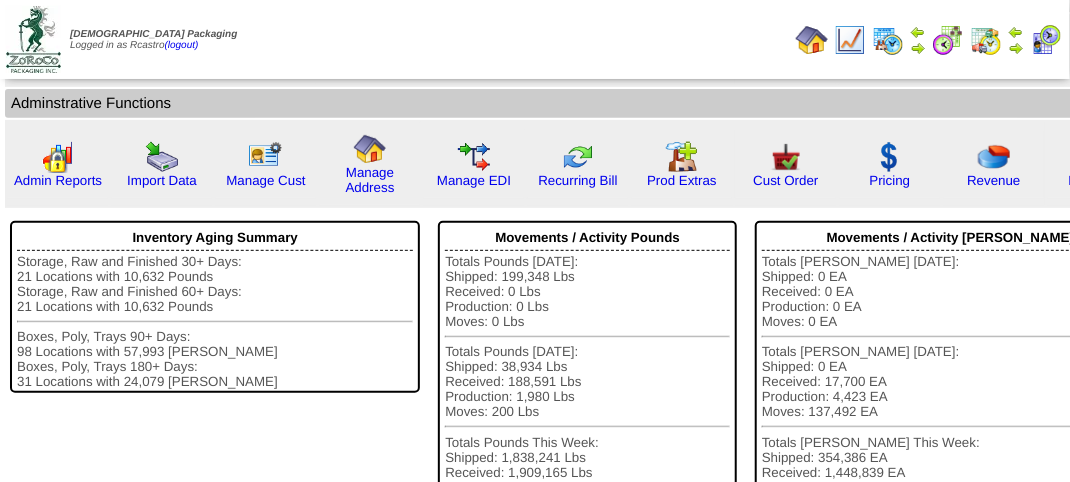 click at bounding box center [1046, 40] 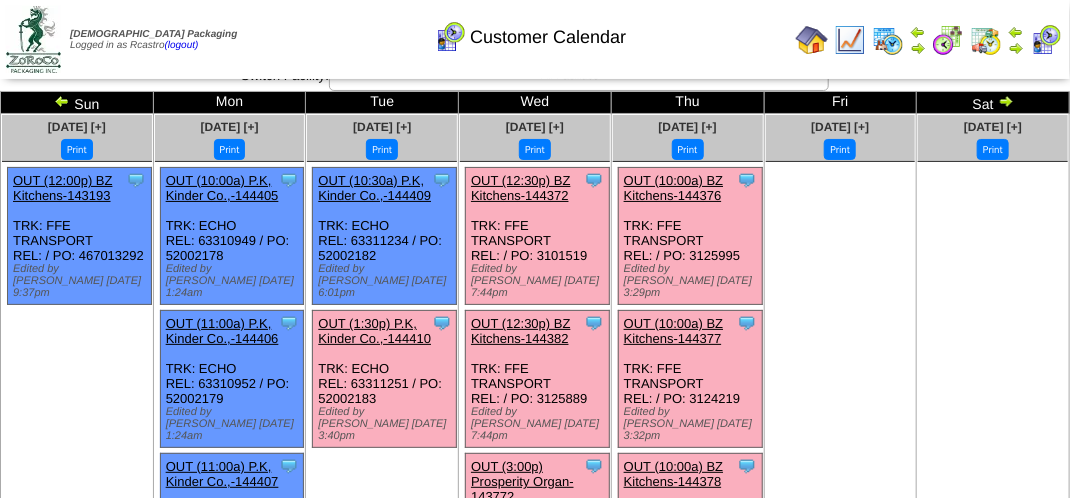scroll, scrollTop: 0, scrollLeft: 0, axis: both 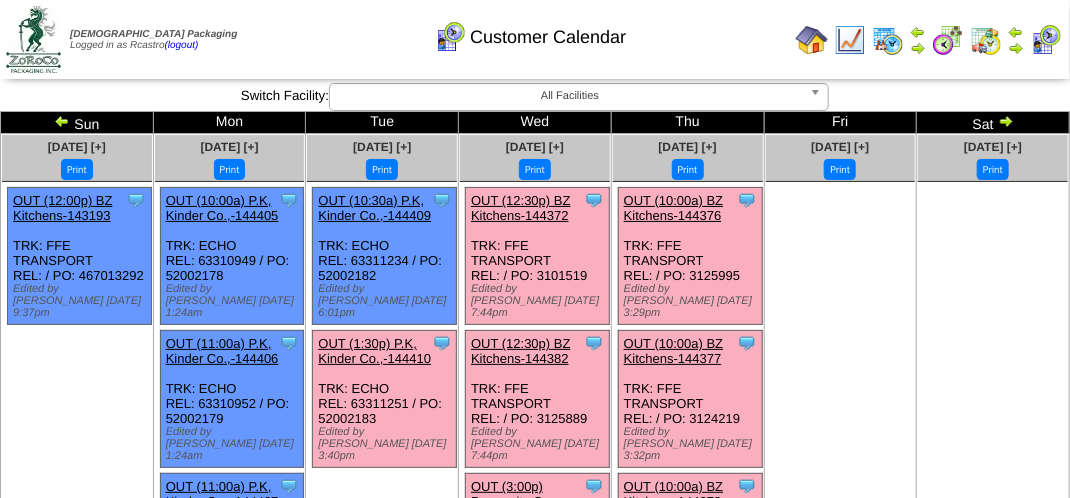 click on "OUT
(12:30p)
BZ Kitchens-144382" at bounding box center (520, 351) 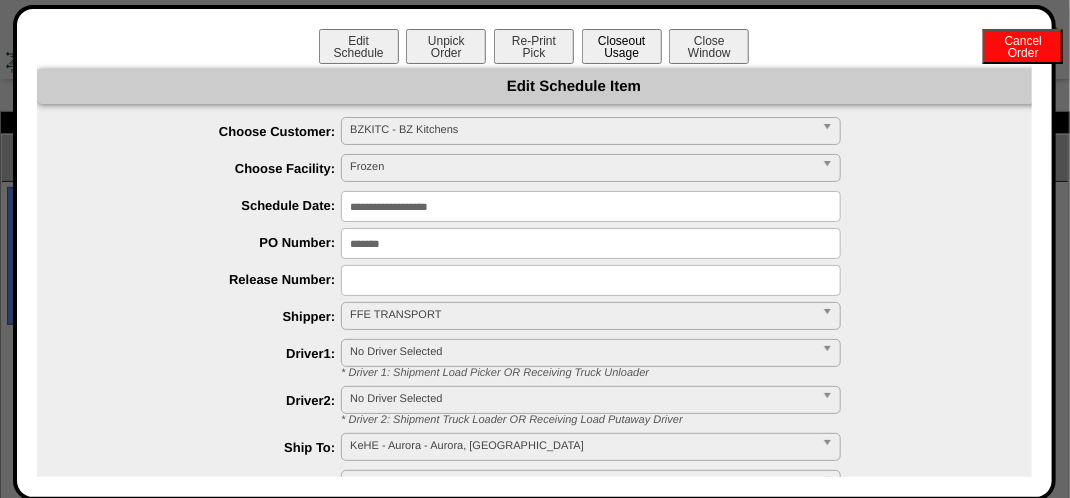 click on "Closeout Usage" at bounding box center (622, 46) 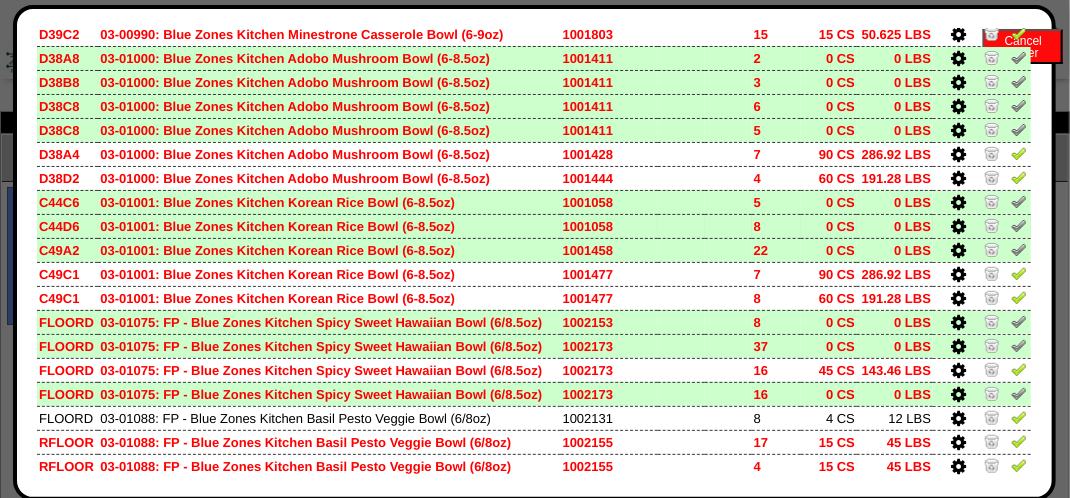 scroll, scrollTop: 646, scrollLeft: 0, axis: vertical 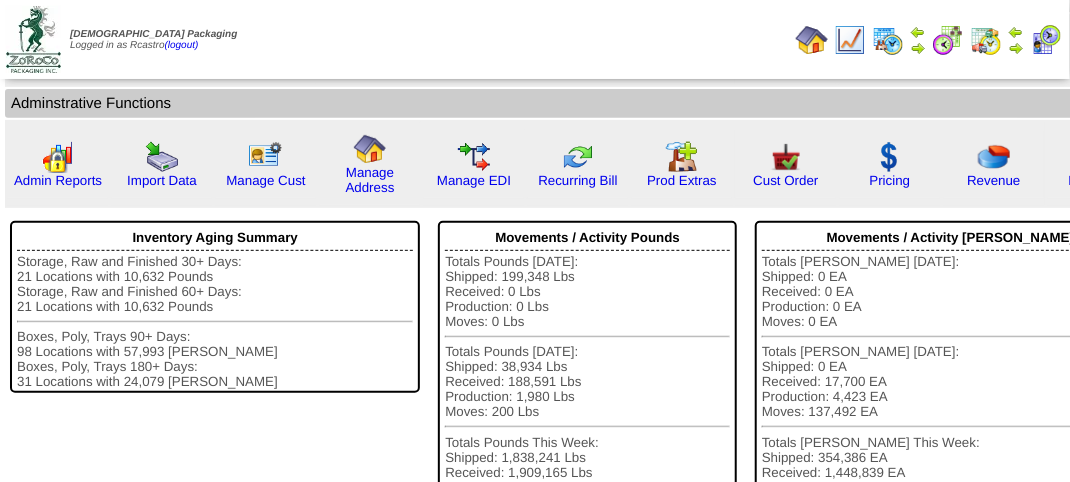 click at bounding box center [1046, 40] 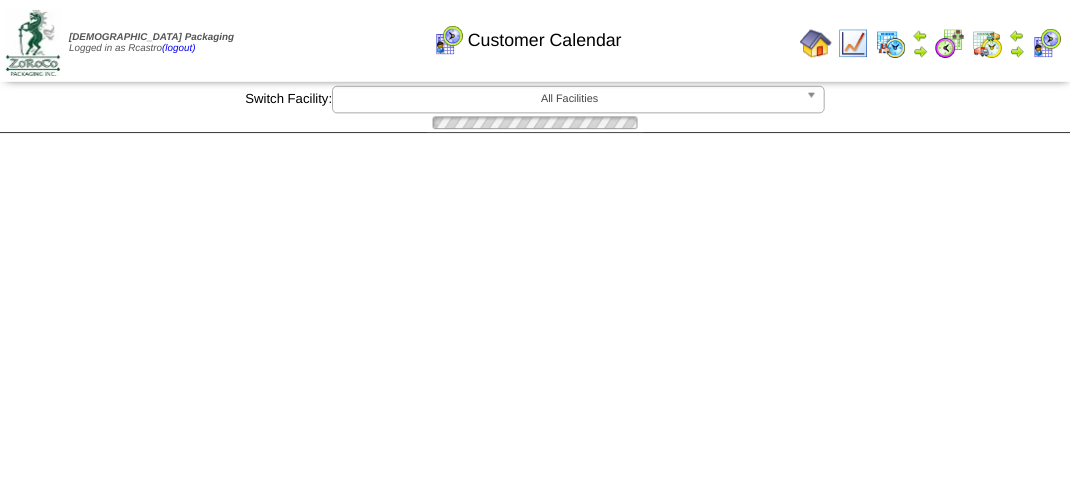 scroll, scrollTop: 0, scrollLeft: 0, axis: both 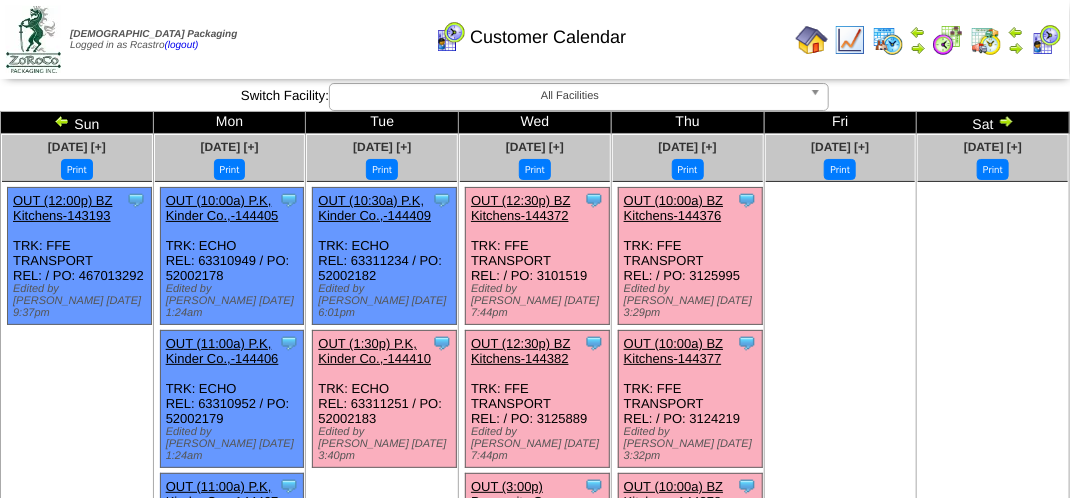click on "OUT
(12:30p)
BZ Kitchens-144382" at bounding box center (520, 351) 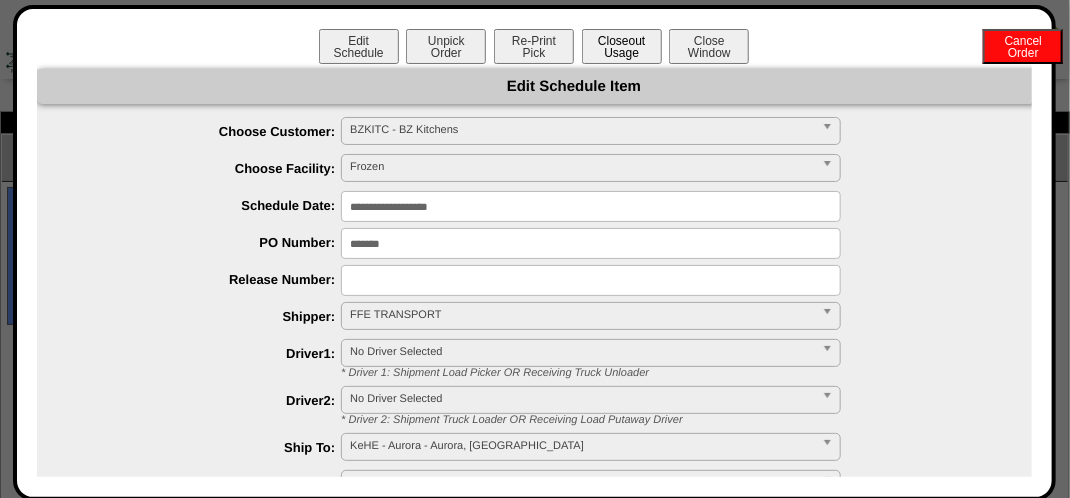 click on "Closeout Usage" at bounding box center [622, 46] 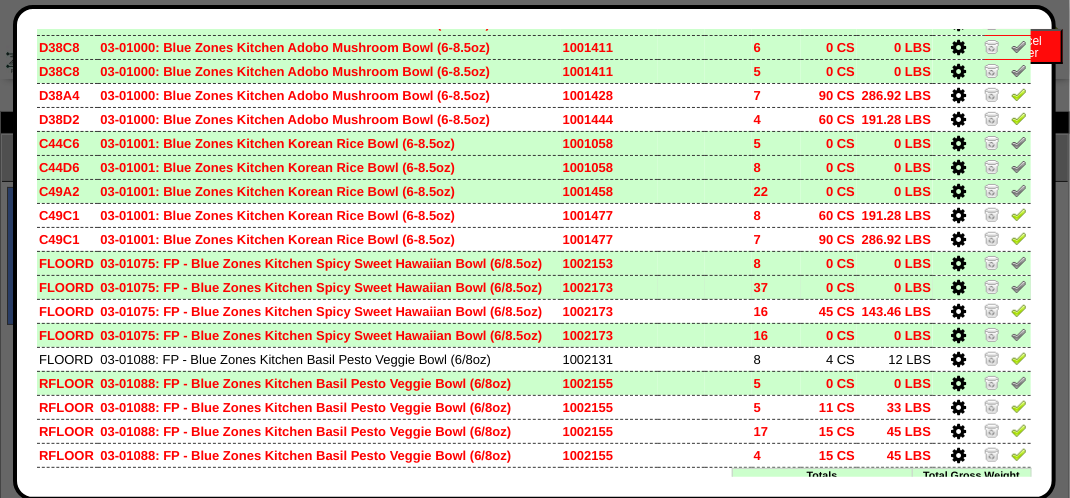 scroll, scrollTop: 600, scrollLeft: 0, axis: vertical 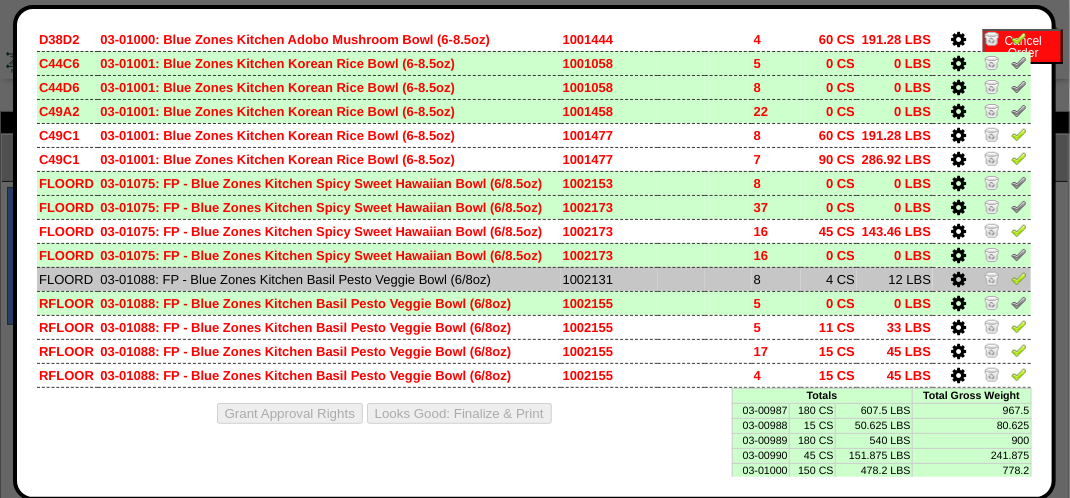 click at bounding box center [958, 280] 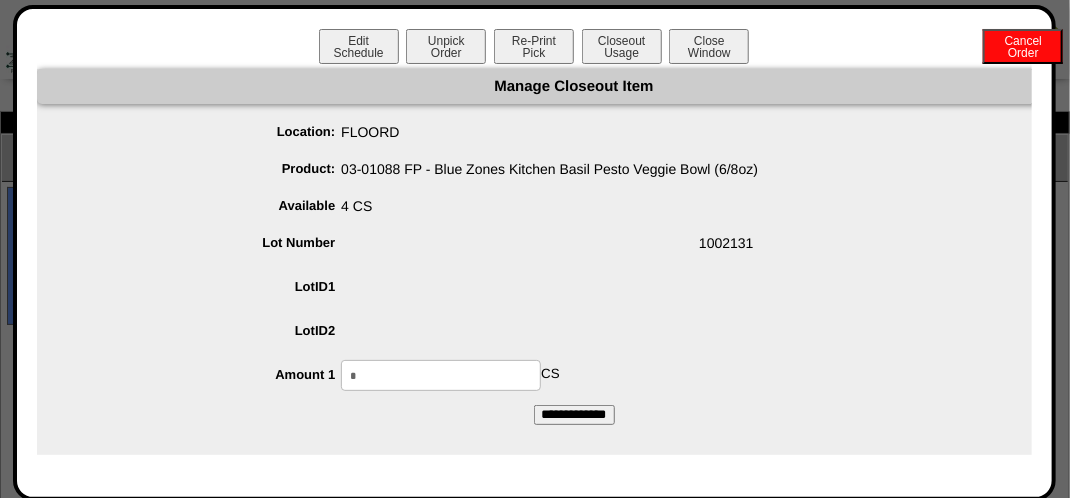 click on "*" at bounding box center [441, 375] 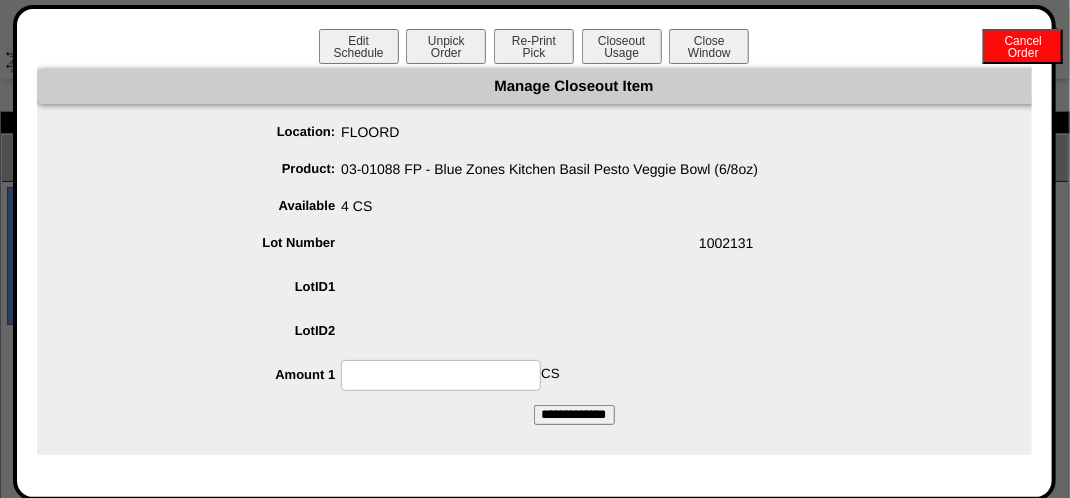 type 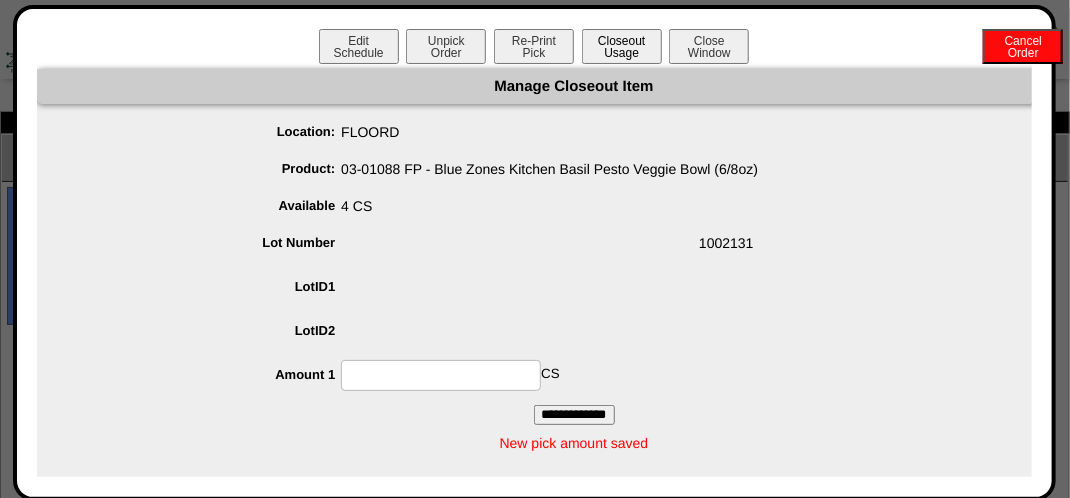 click on "Closeout Usage" at bounding box center (622, 46) 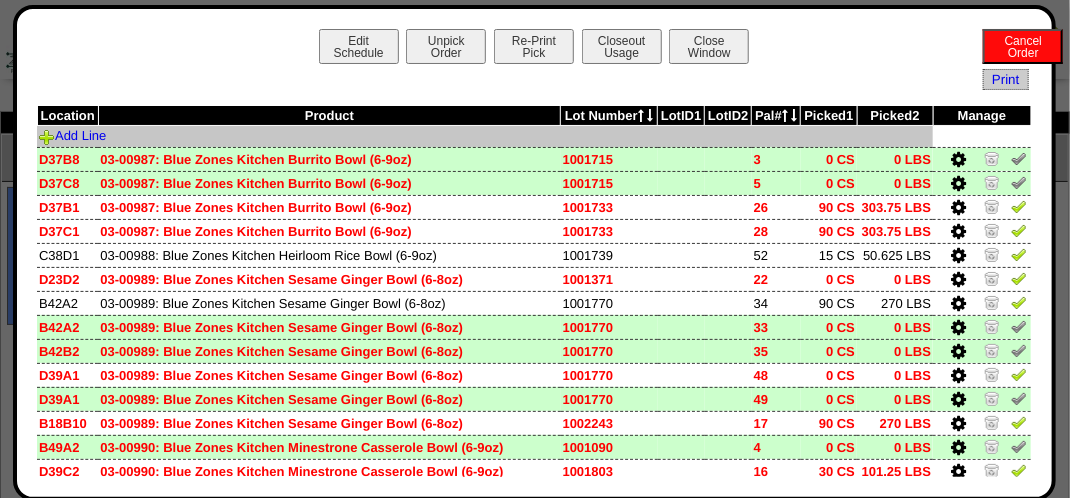 click on "Add Line" at bounding box center (485, 137) 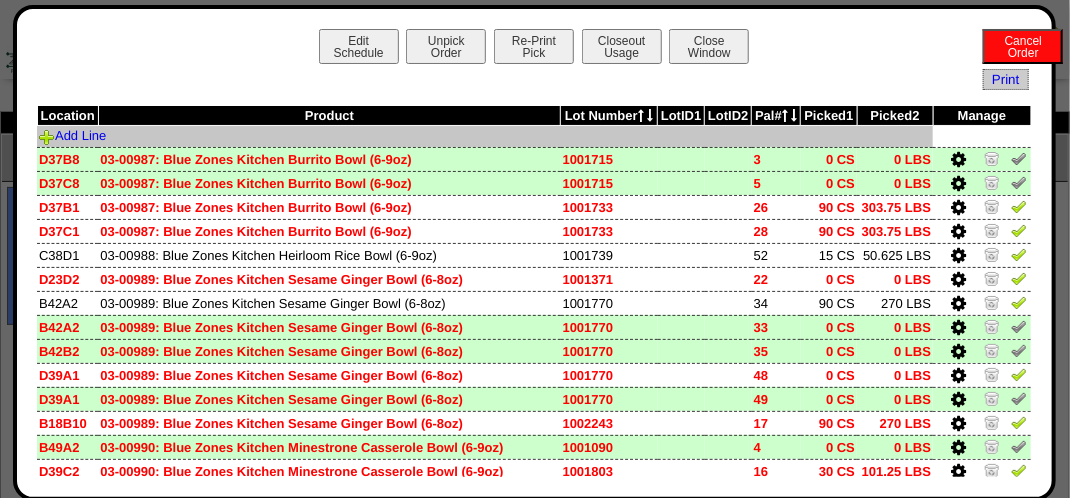 drag, startPoint x: 273, startPoint y: 121, endPoint x: 264, endPoint y: 127, distance: 10.816654 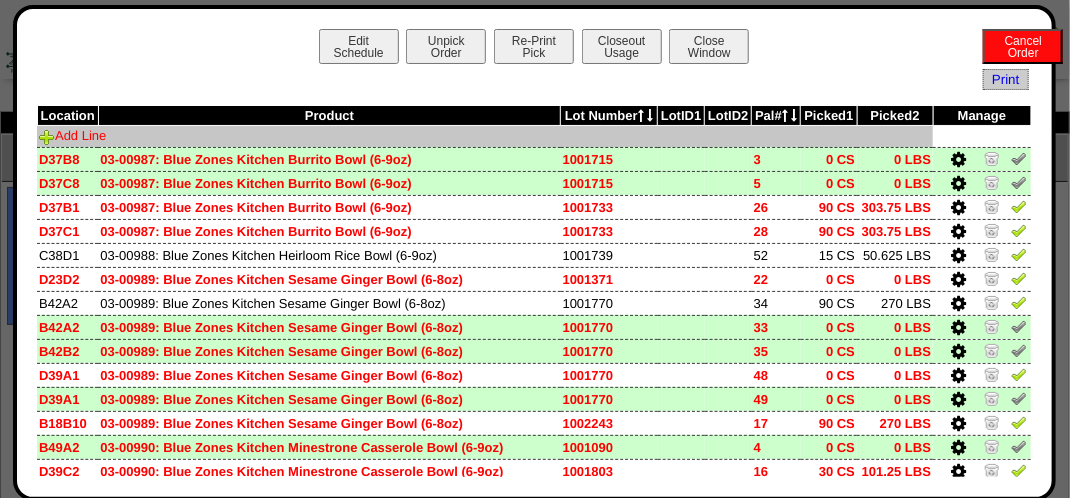 click on "Add Line" at bounding box center (72, 135) 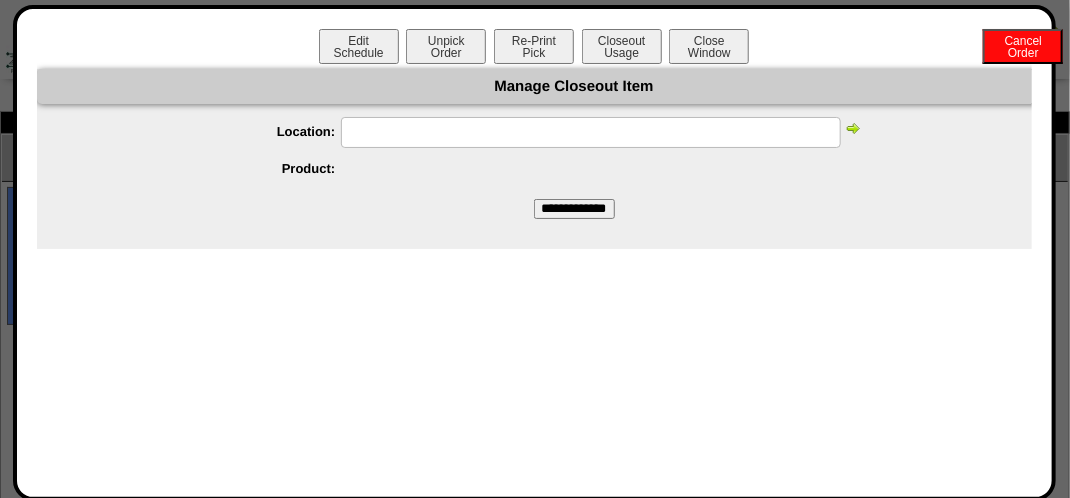 click at bounding box center [591, 132] 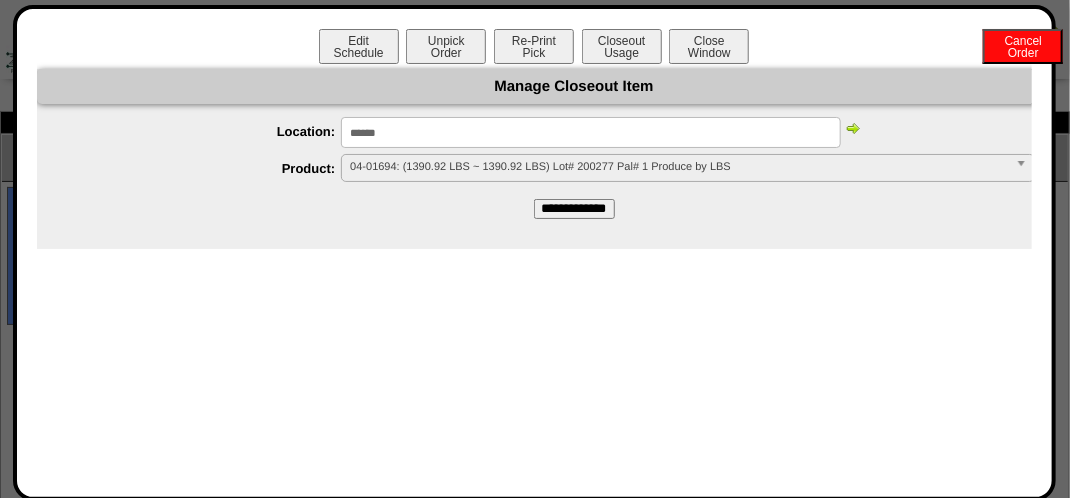 click on "04-01694: (1390.92 LBS ~ 1390.92 LBS) Lot# 200277 Pal# 1 Produce by LBS" at bounding box center (678, 167) 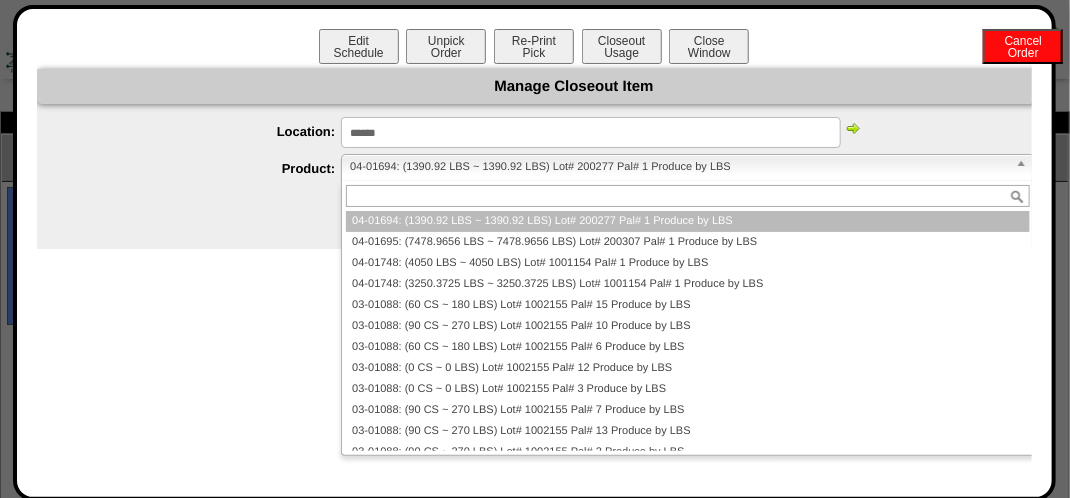 type on "*" 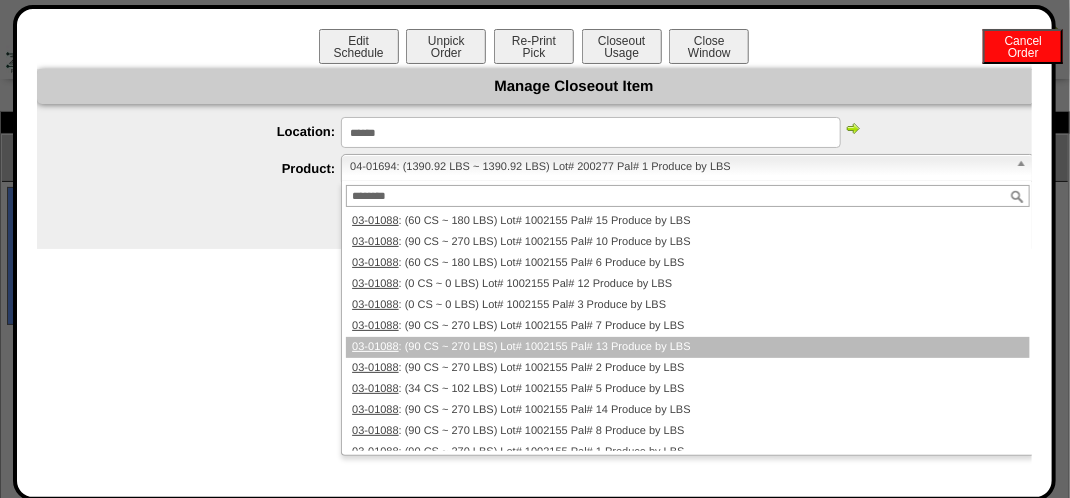 scroll, scrollTop: 100, scrollLeft: 0, axis: vertical 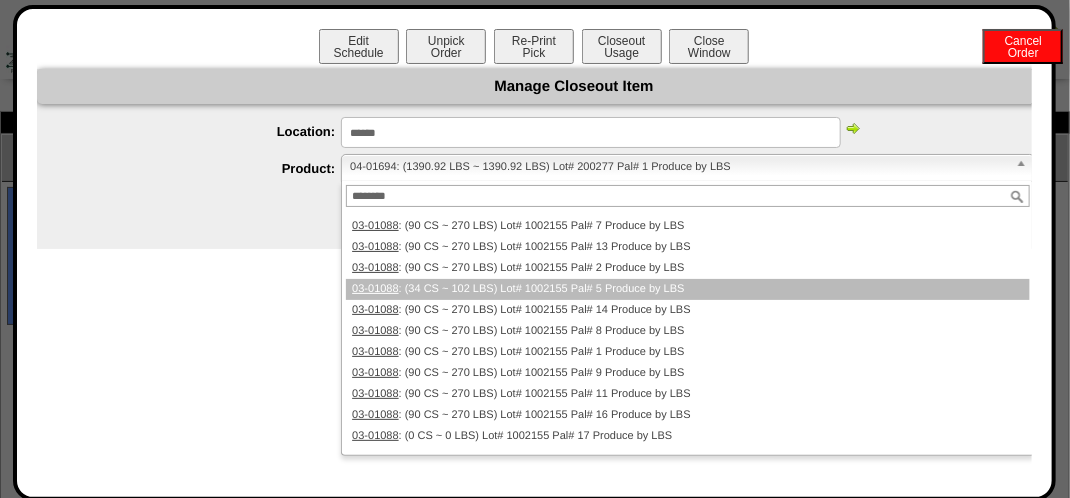 type on "********" 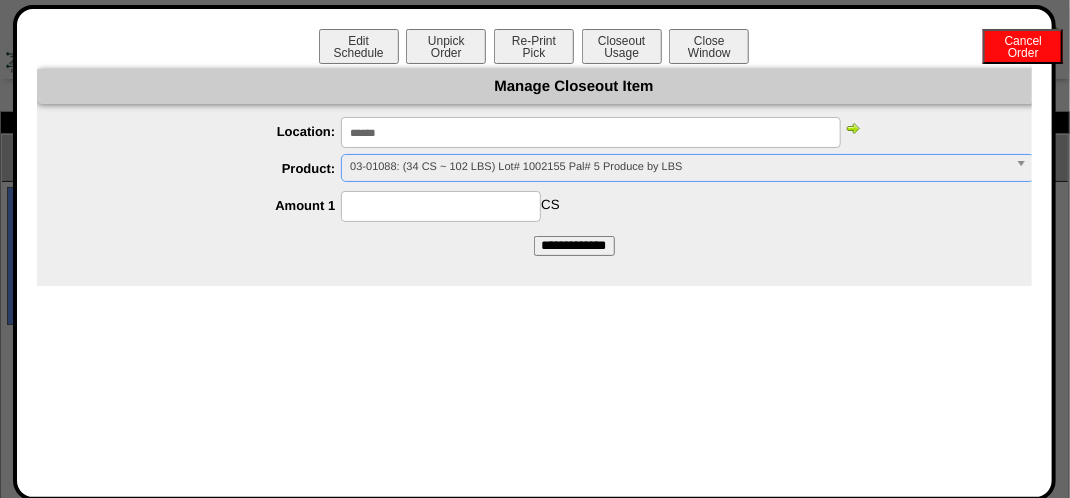 click at bounding box center (441, 206) 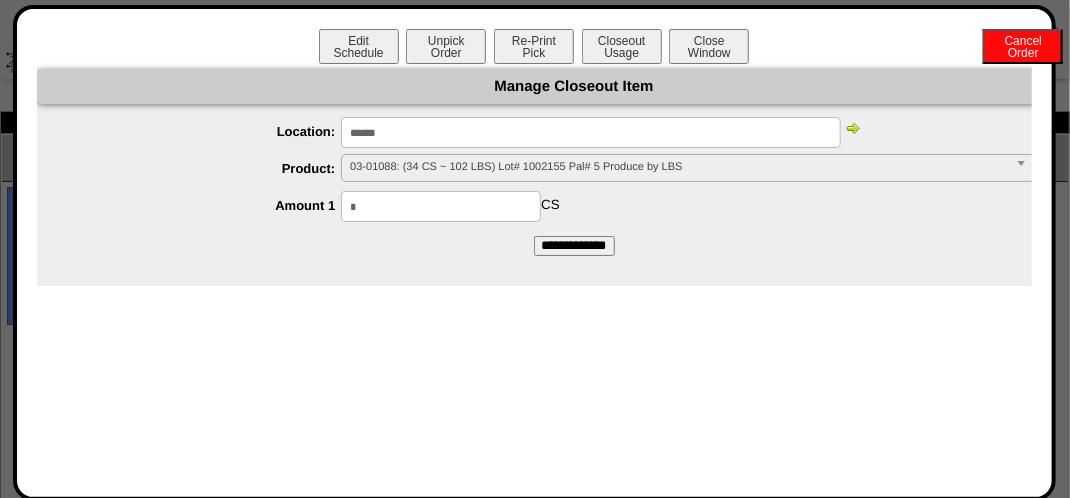 type on "*" 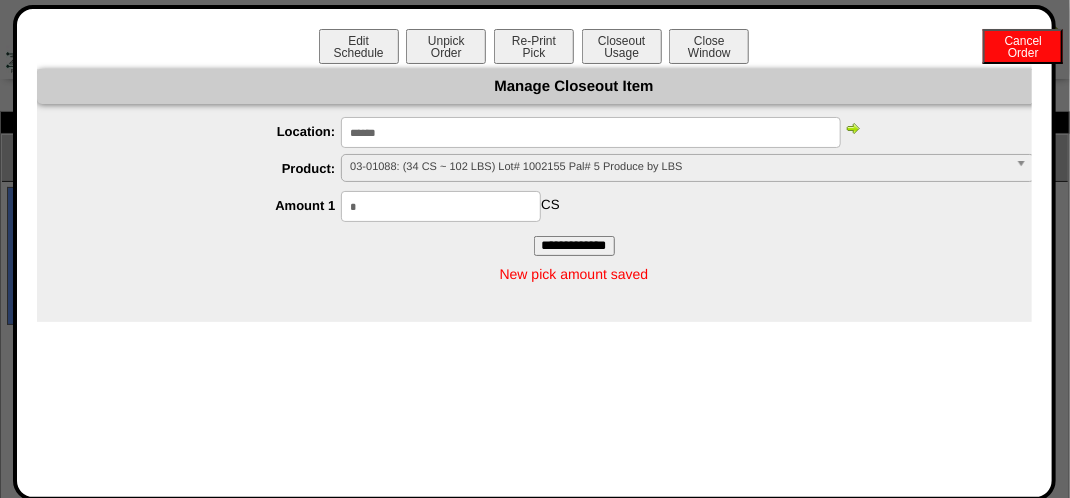 click on "New pick amount saved" at bounding box center [574, 274] 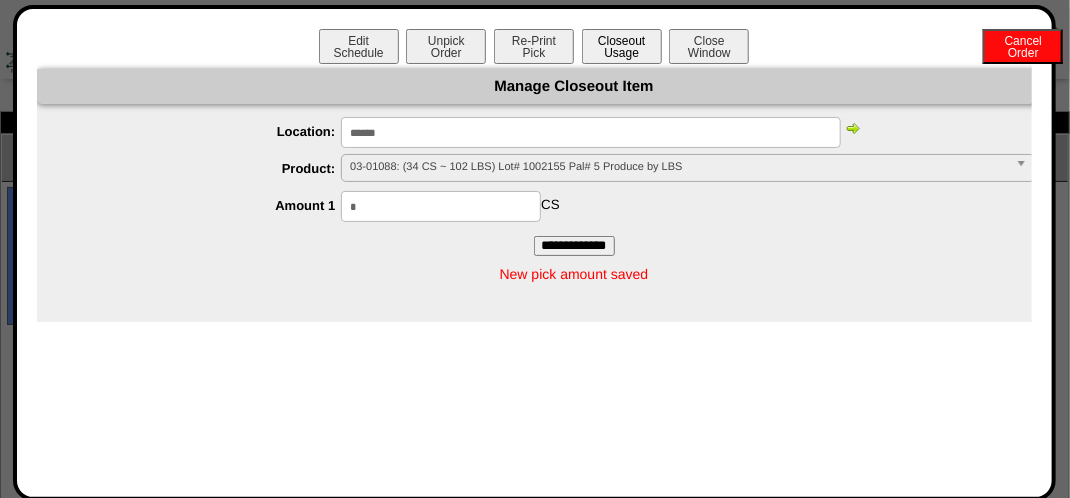 click on "Closeout Usage" at bounding box center [622, 46] 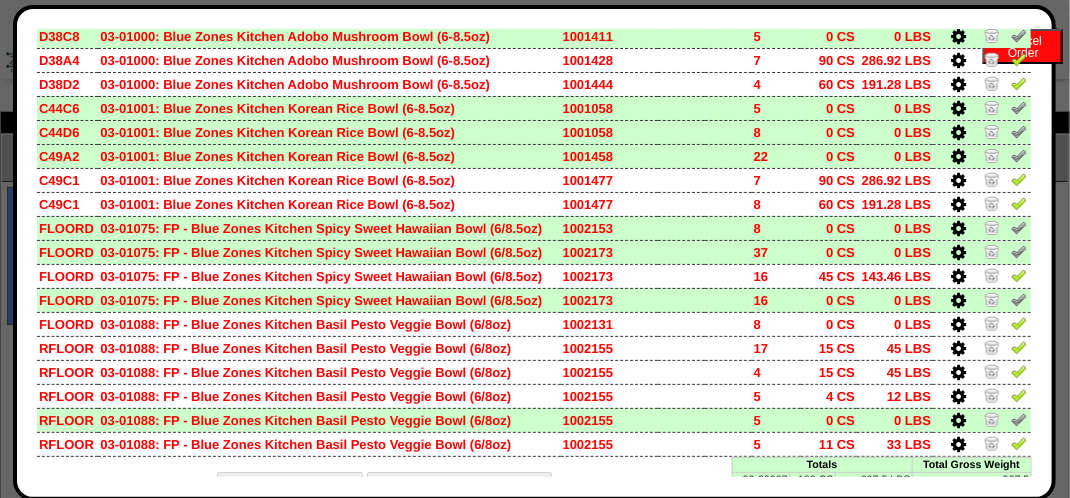 scroll, scrollTop: 600, scrollLeft: 0, axis: vertical 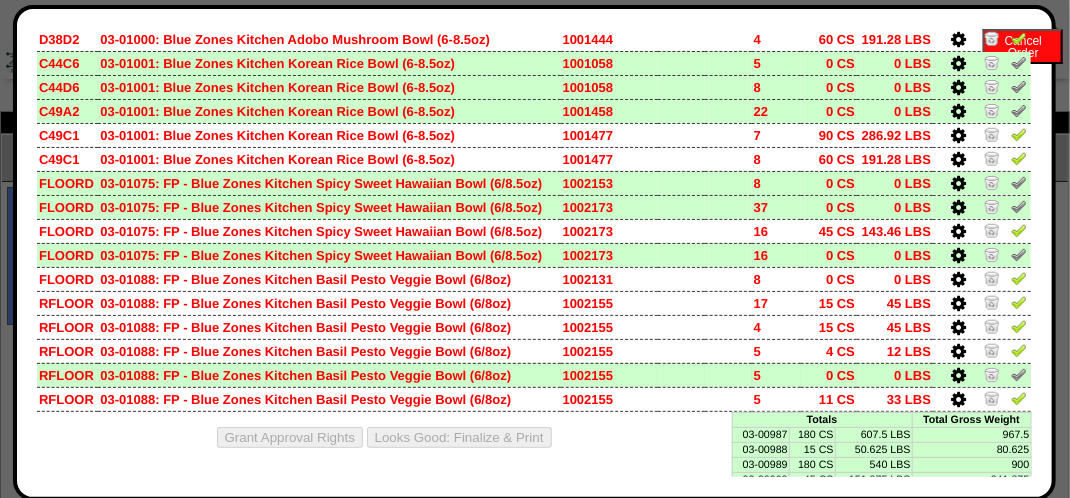 click at bounding box center [992, 374] 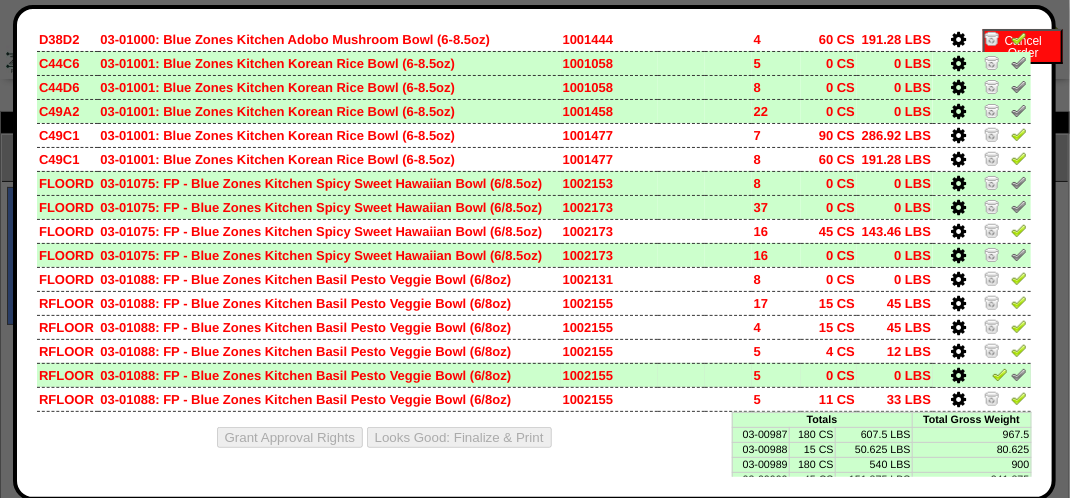 click at bounding box center [1000, 374] 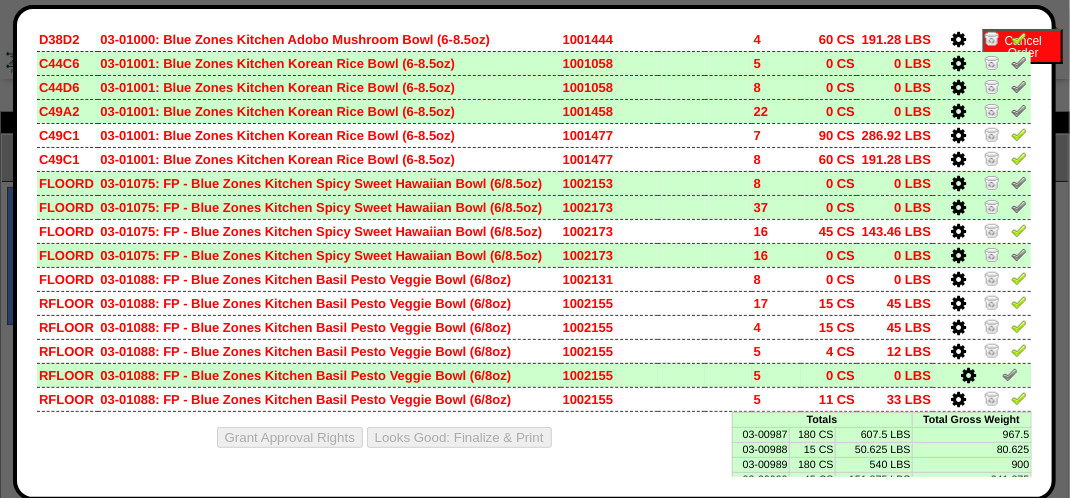 click at bounding box center (982, 375) 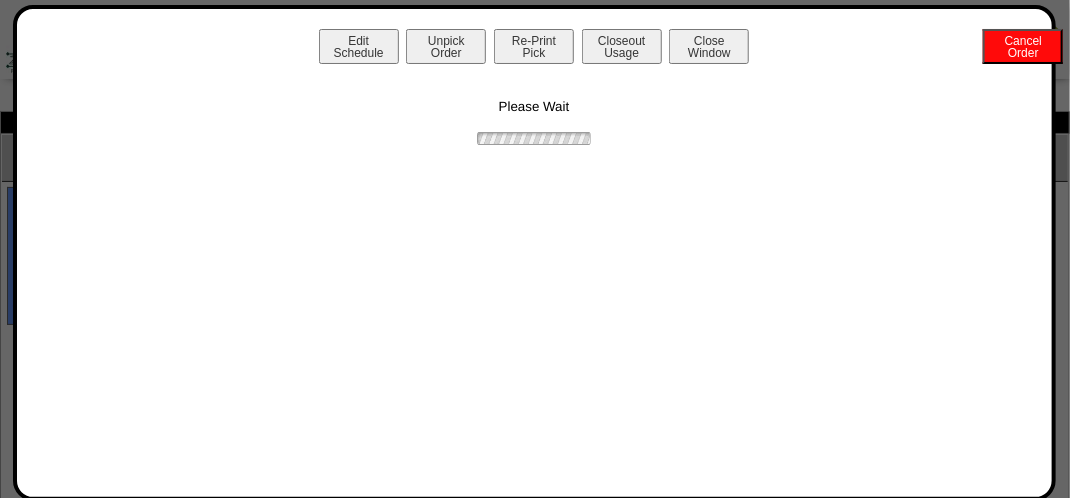scroll, scrollTop: 0, scrollLeft: 0, axis: both 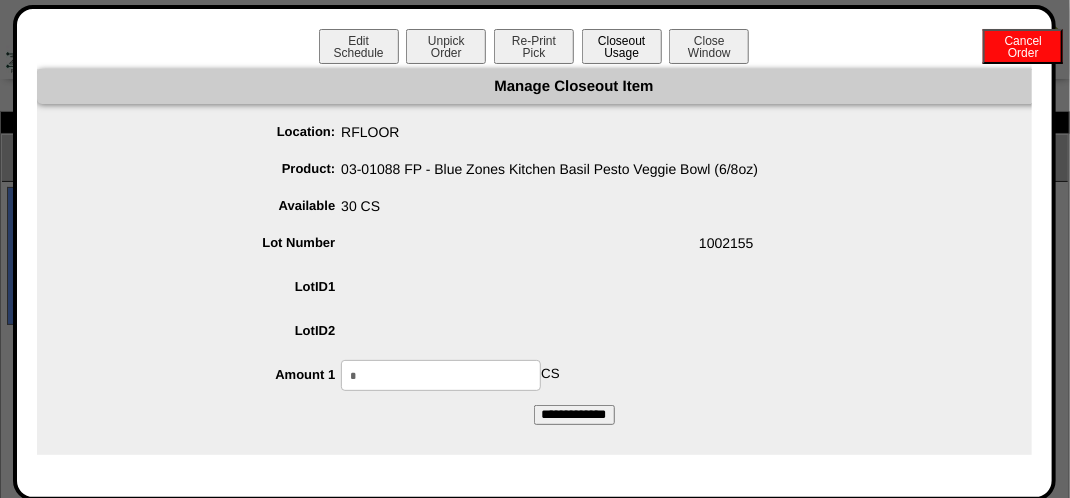 click on "Closeout Usage" at bounding box center (622, 46) 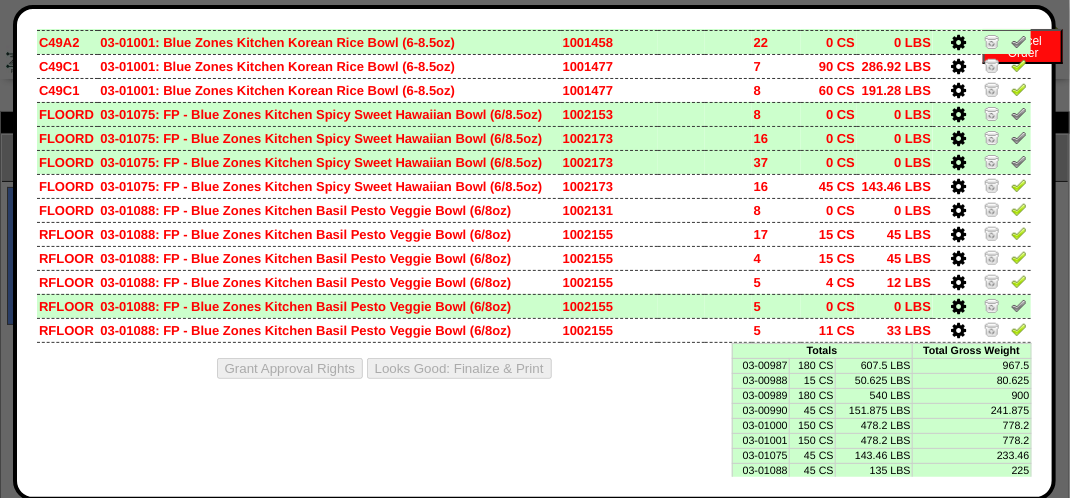 scroll, scrollTop: 670, scrollLeft: 0, axis: vertical 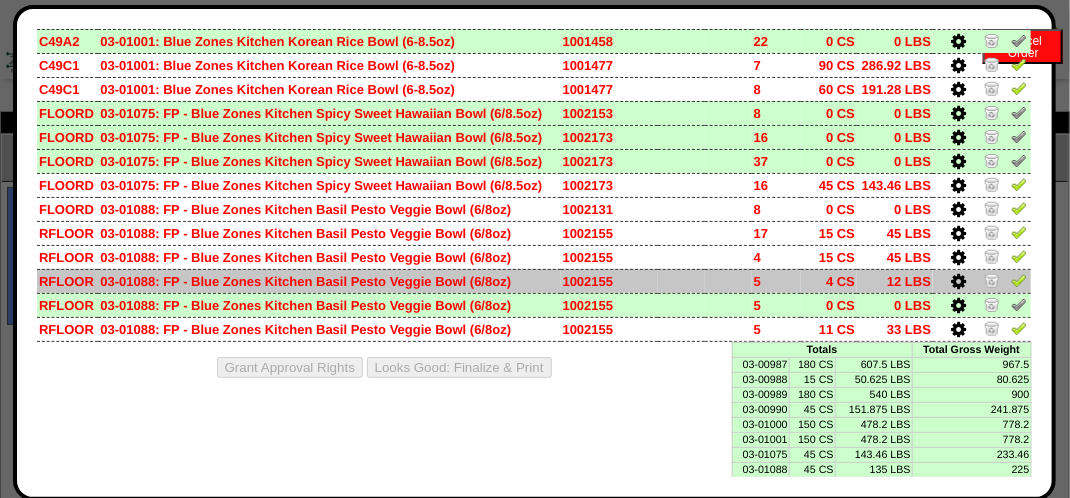 click at bounding box center [958, 282] 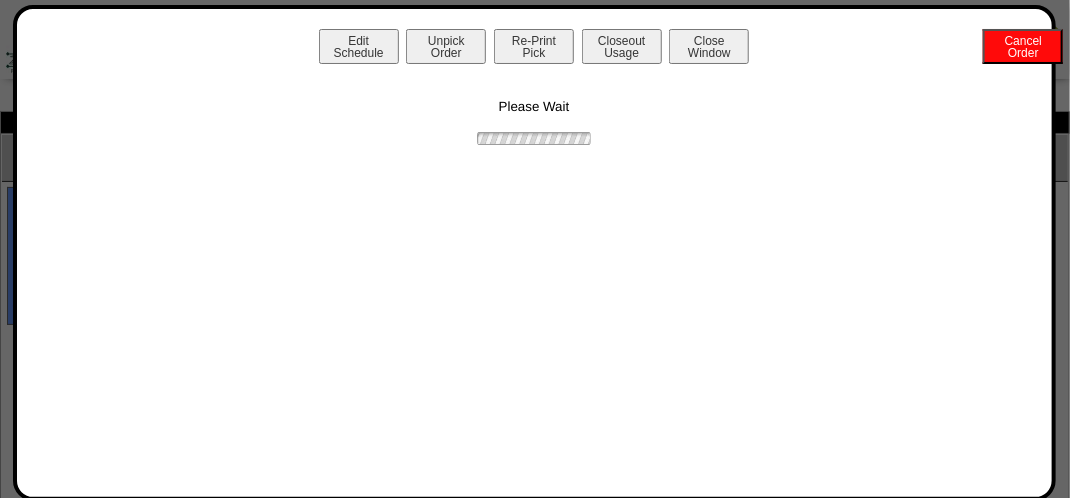 scroll, scrollTop: 0, scrollLeft: 0, axis: both 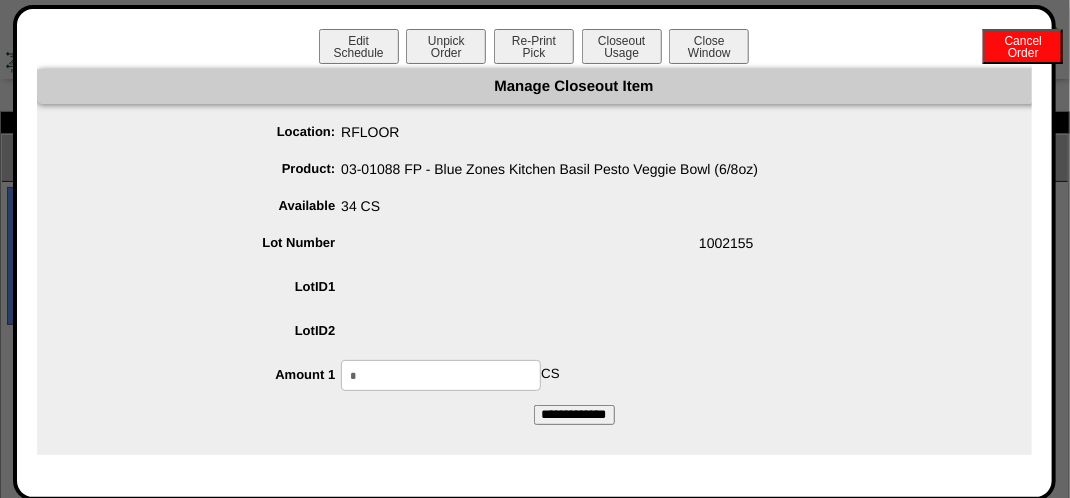 click on "*" at bounding box center [441, 375] 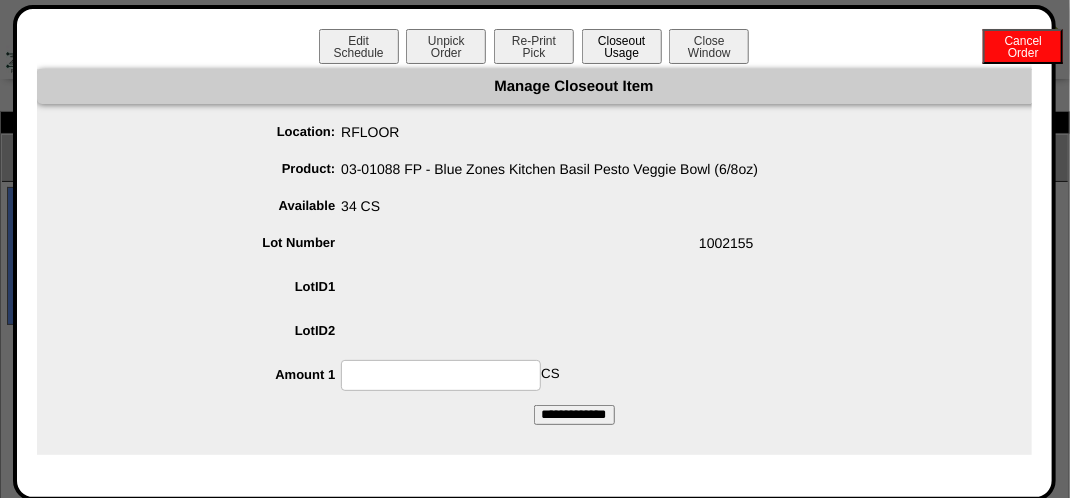 type 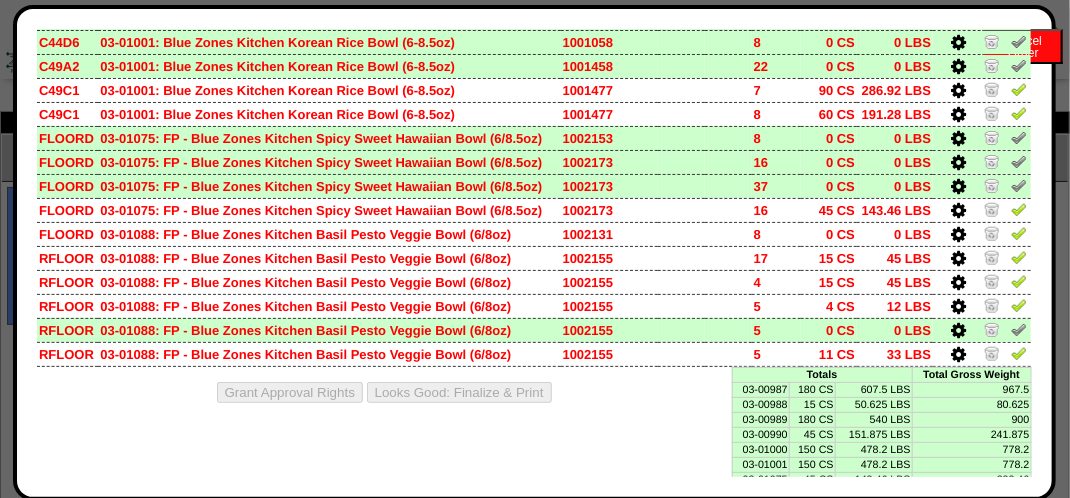 scroll, scrollTop: 670, scrollLeft: 0, axis: vertical 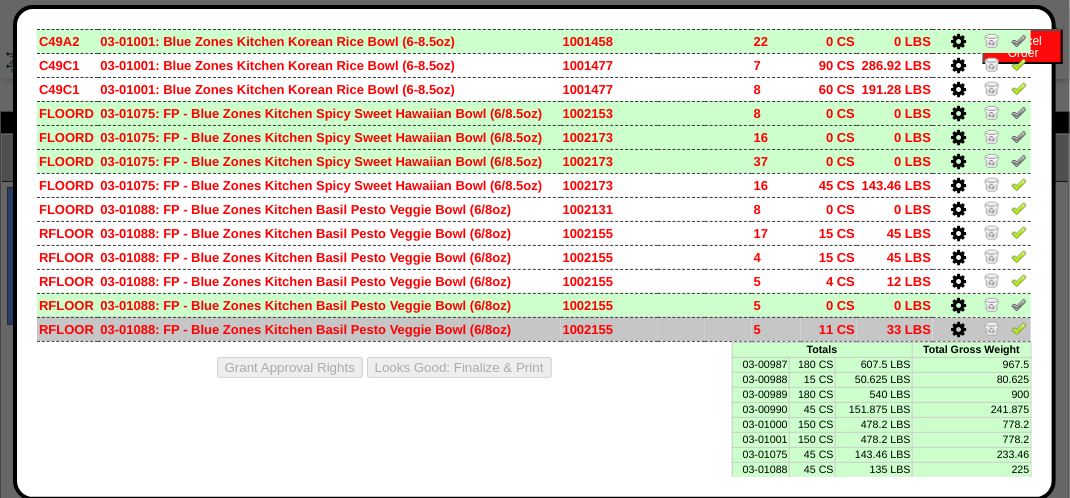 click at bounding box center (958, 330) 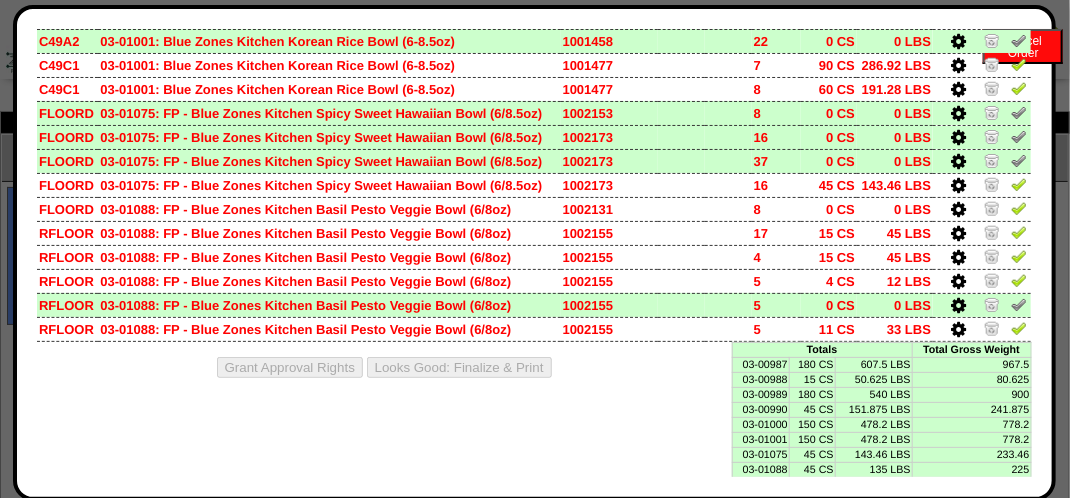scroll, scrollTop: 0, scrollLeft: 0, axis: both 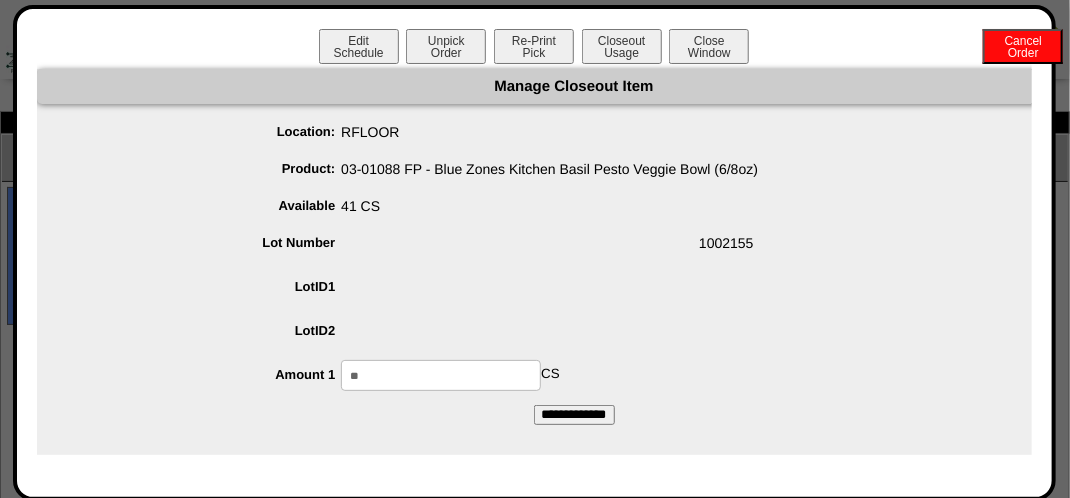 click on "**" at bounding box center (441, 375) 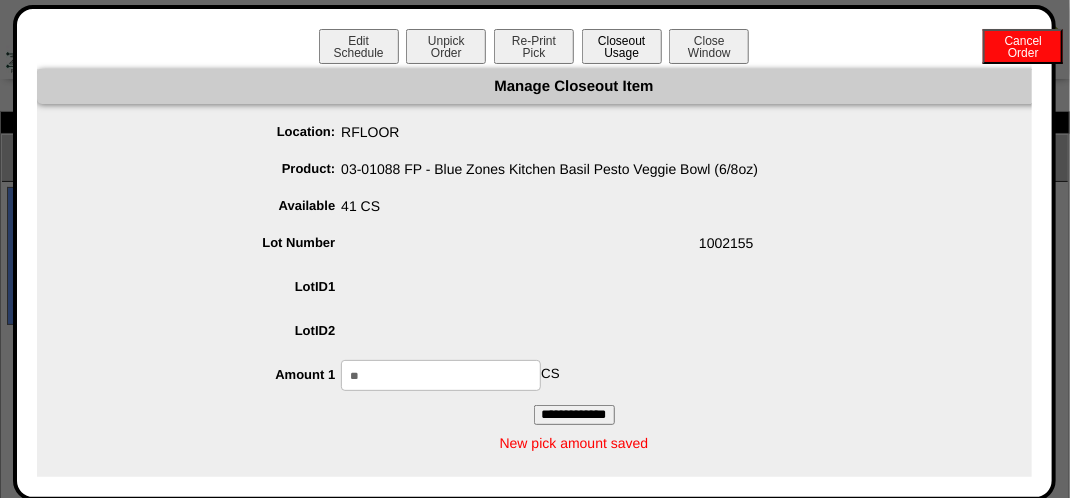 click on "Closeout Usage" at bounding box center [622, 46] 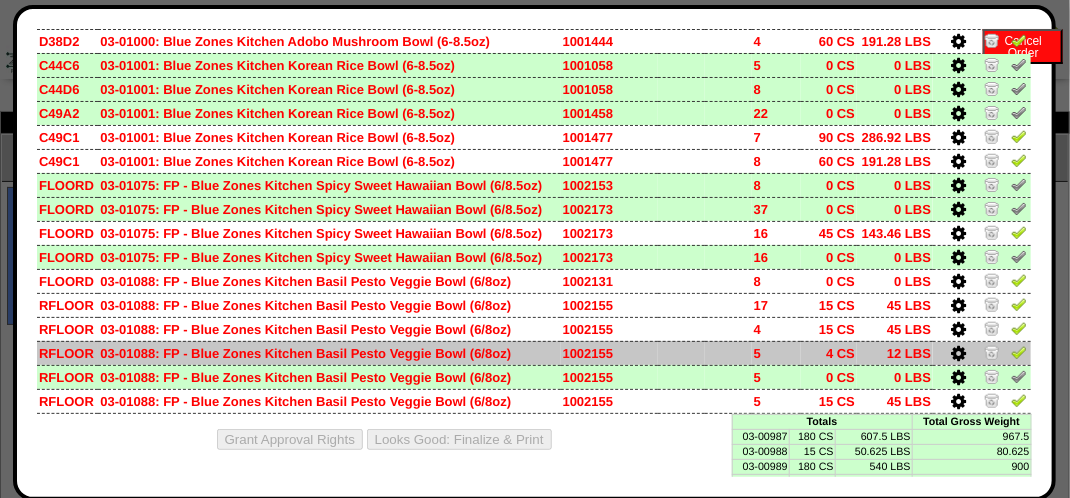 scroll, scrollTop: 600, scrollLeft: 0, axis: vertical 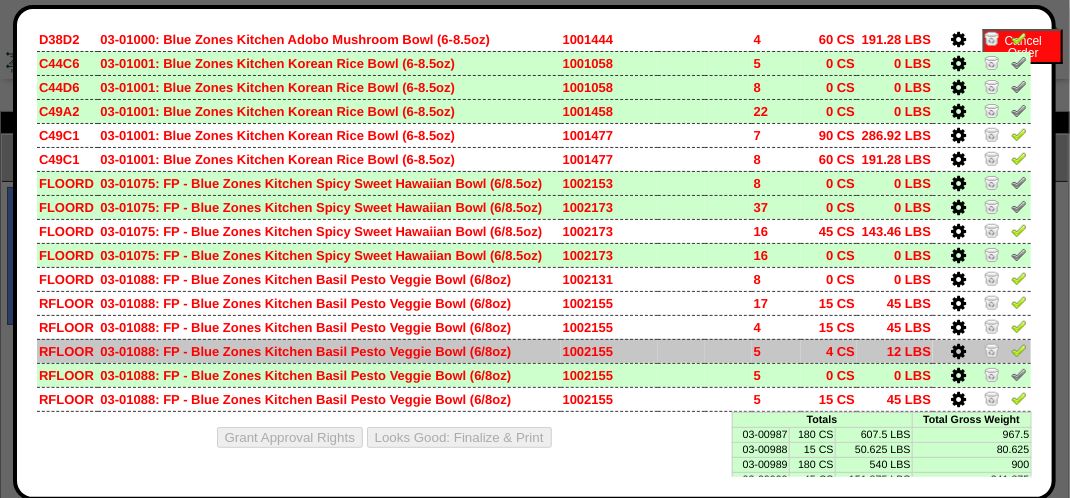 click at bounding box center (958, 352) 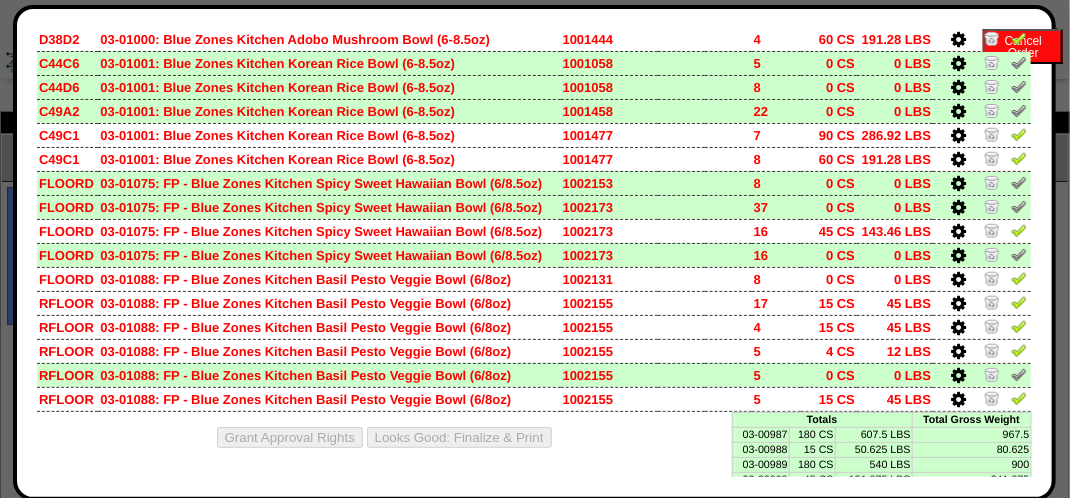 scroll, scrollTop: 0, scrollLeft: 0, axis: both 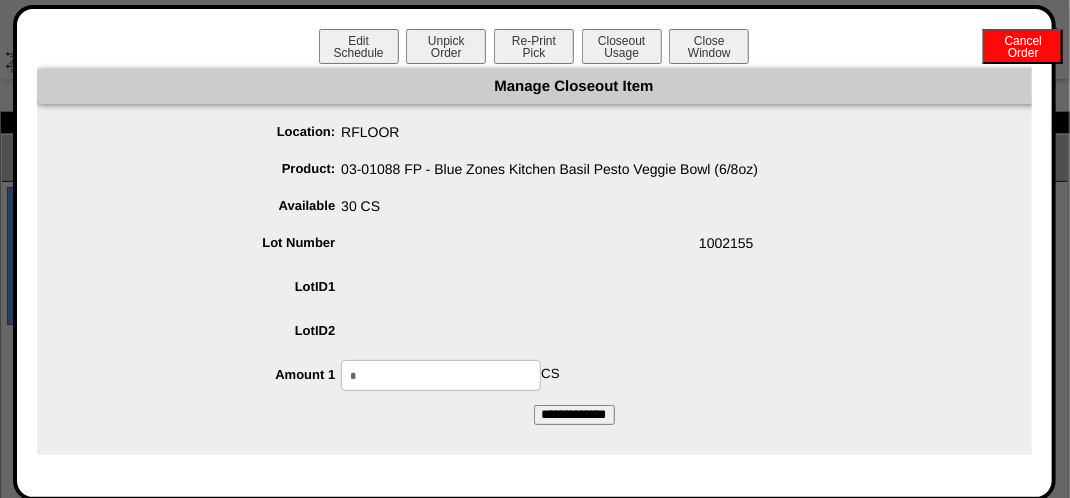 click on "*" at bounding box center [441, 375] 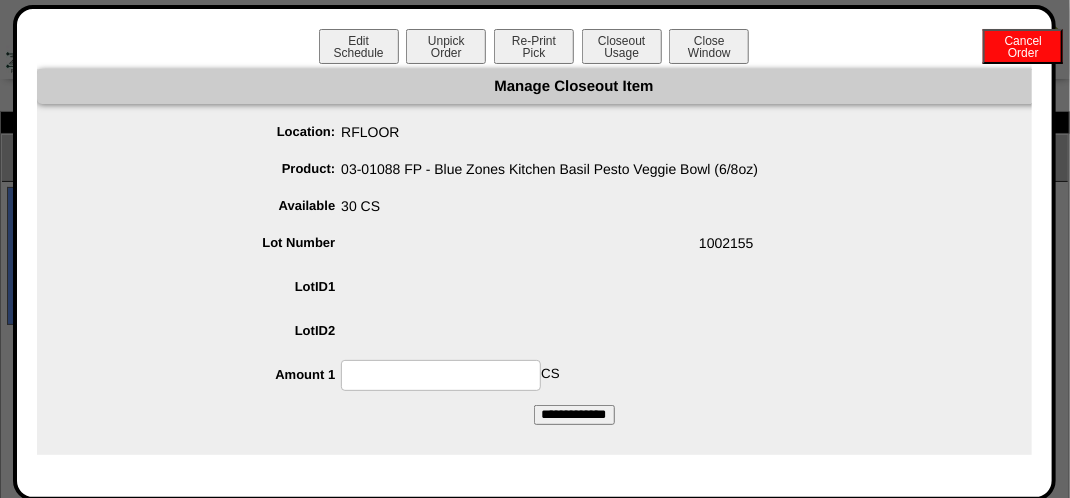click on "**********" at bounding box center (574, 415) 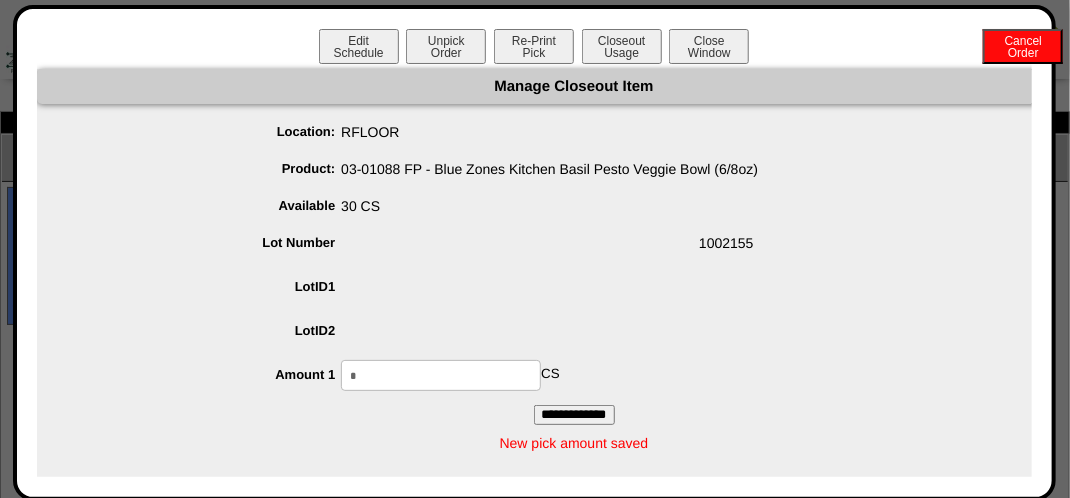 type on "*" 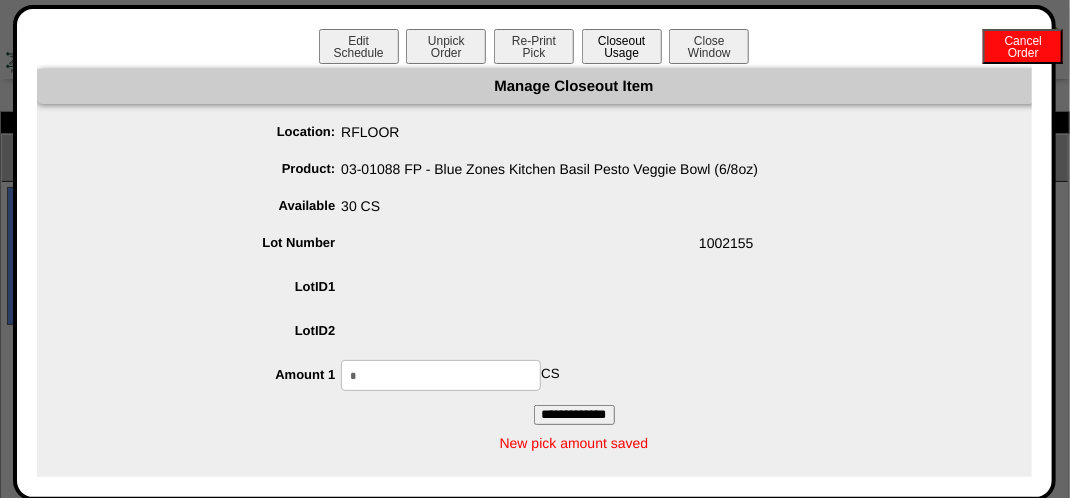 click on "Closeout Usage" at bounding box center (622, 46) 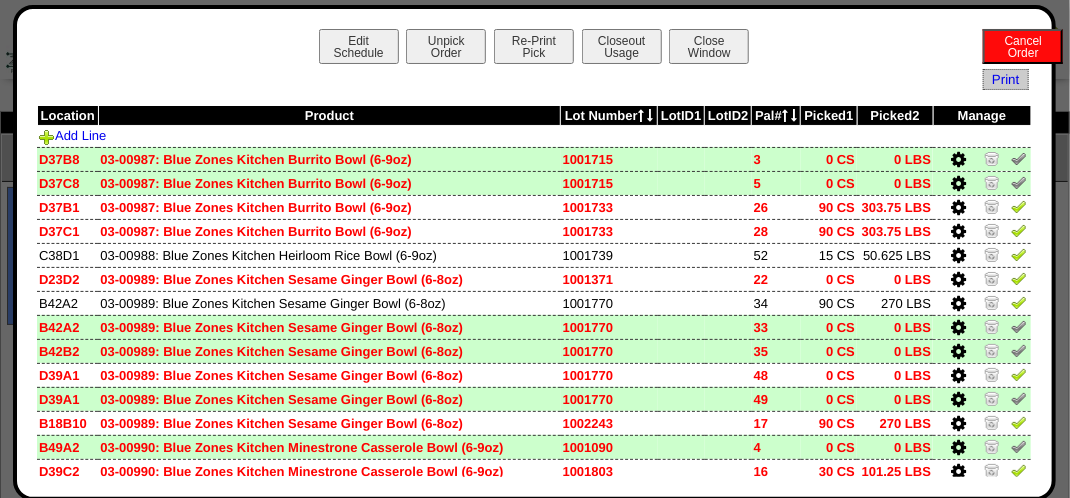 scroll, scrollTop: 0, scrollLeft: 0, axis: both 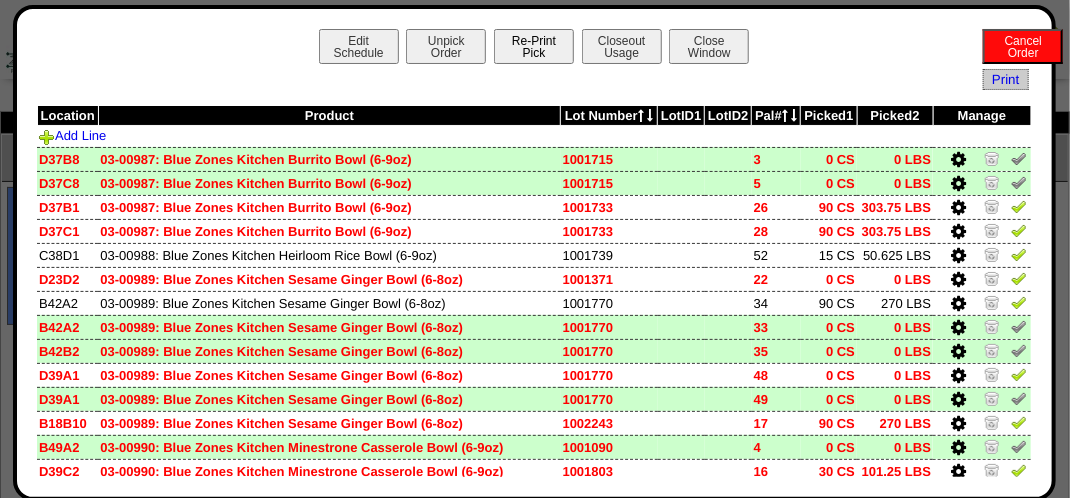 click on "Re-Print Pick" at bounding box center (534, 46) 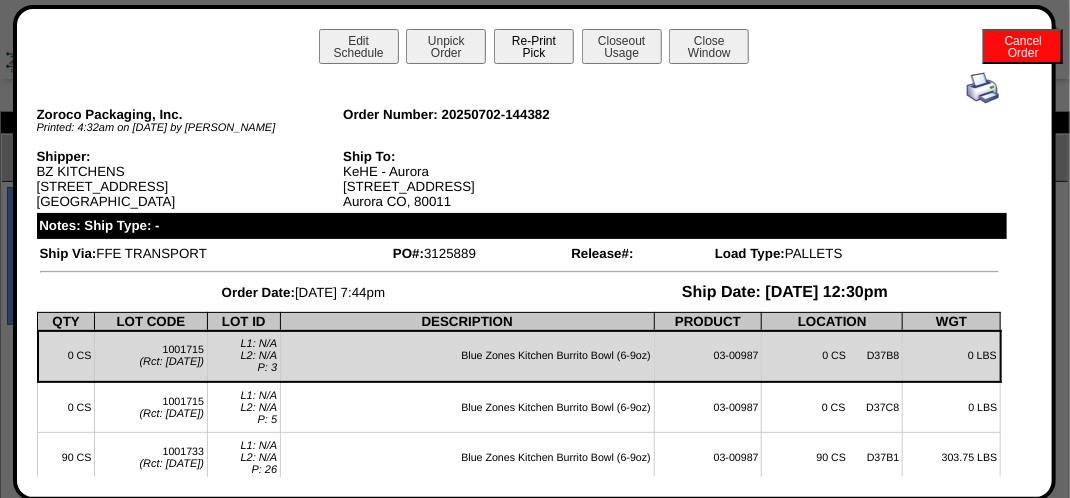 click on "Re-Print Pick" at bounding box center [534, 46] 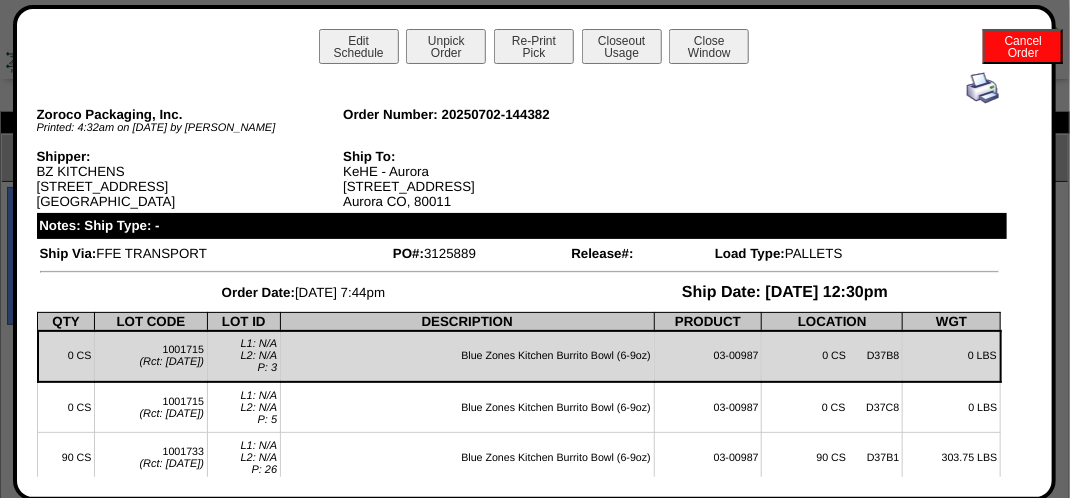 click at bounding box center (983, 88) 